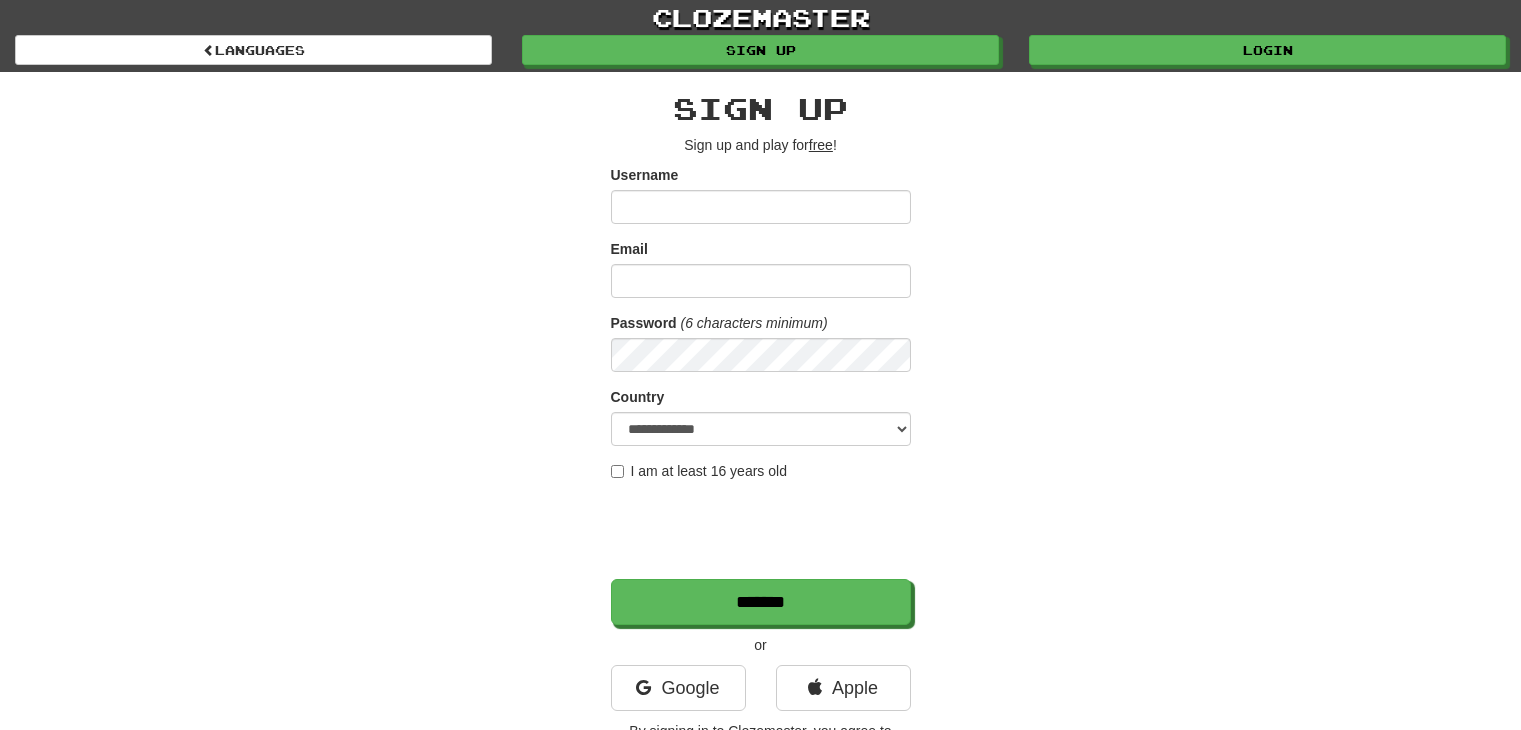 scroll, scrollTop: 0, scrollLeft: 0, axis: both 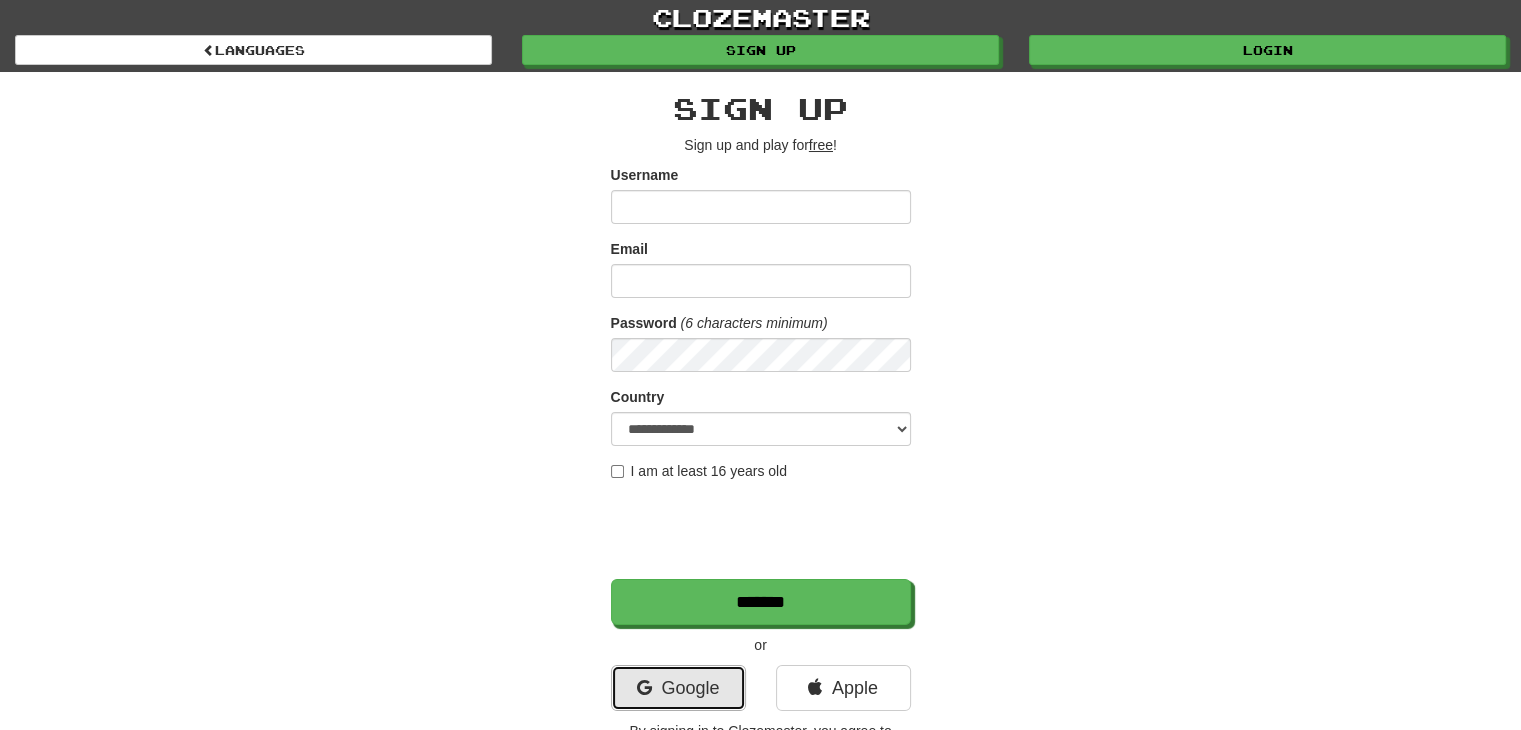 click on "Google" at bounding box center [678, 688] 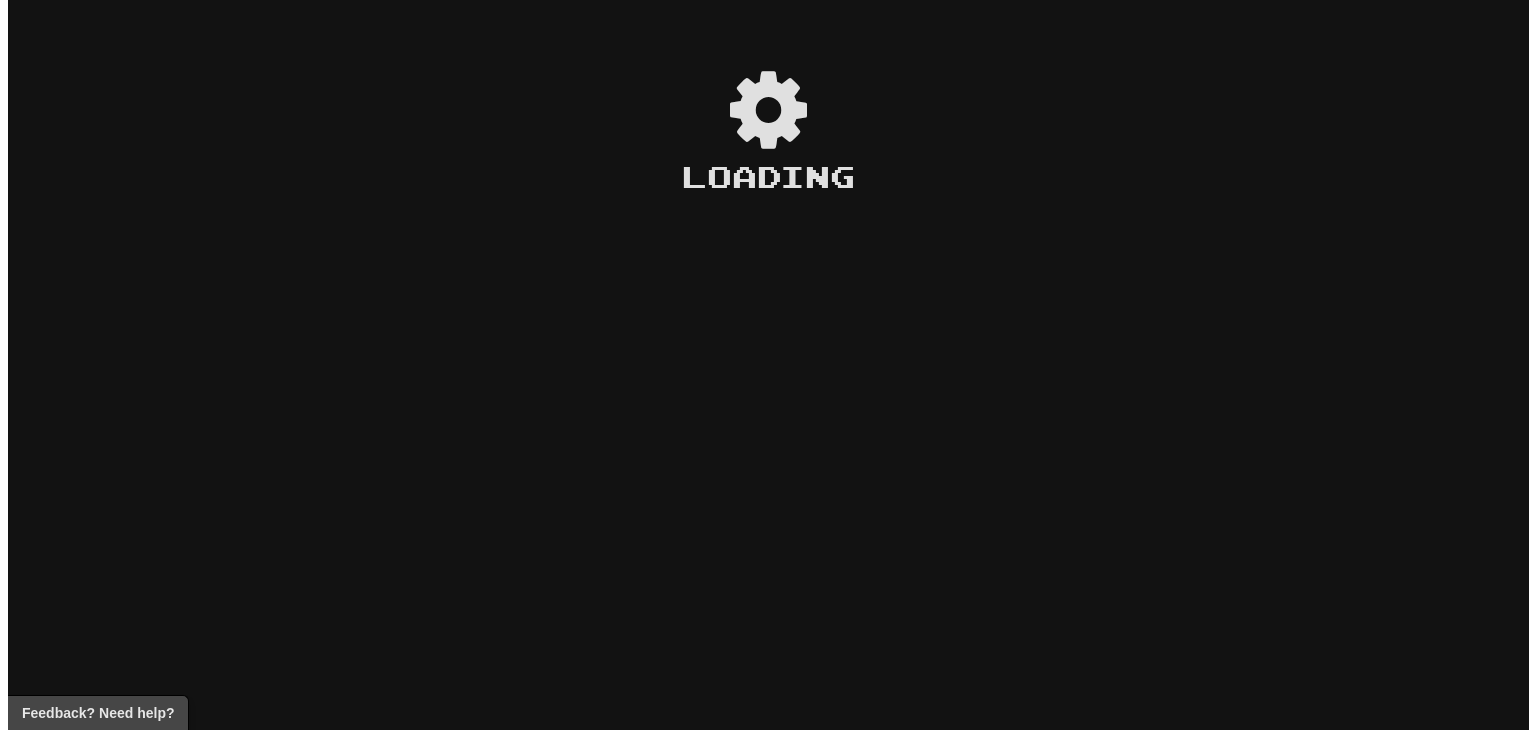 scroll, scrollTop: 0, scrollLeft: 0, axis: both 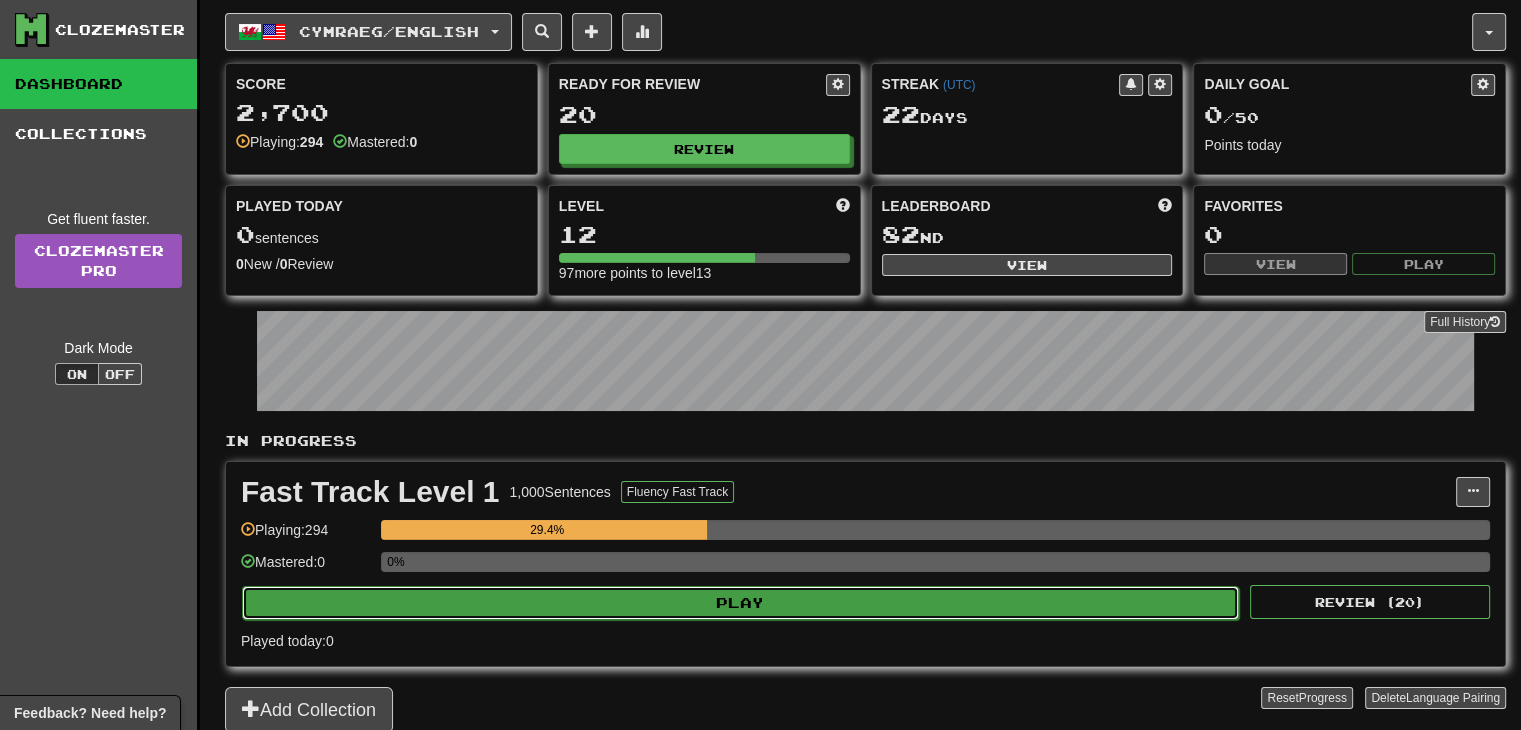 click on "Play" at bounding box center [740, 603] 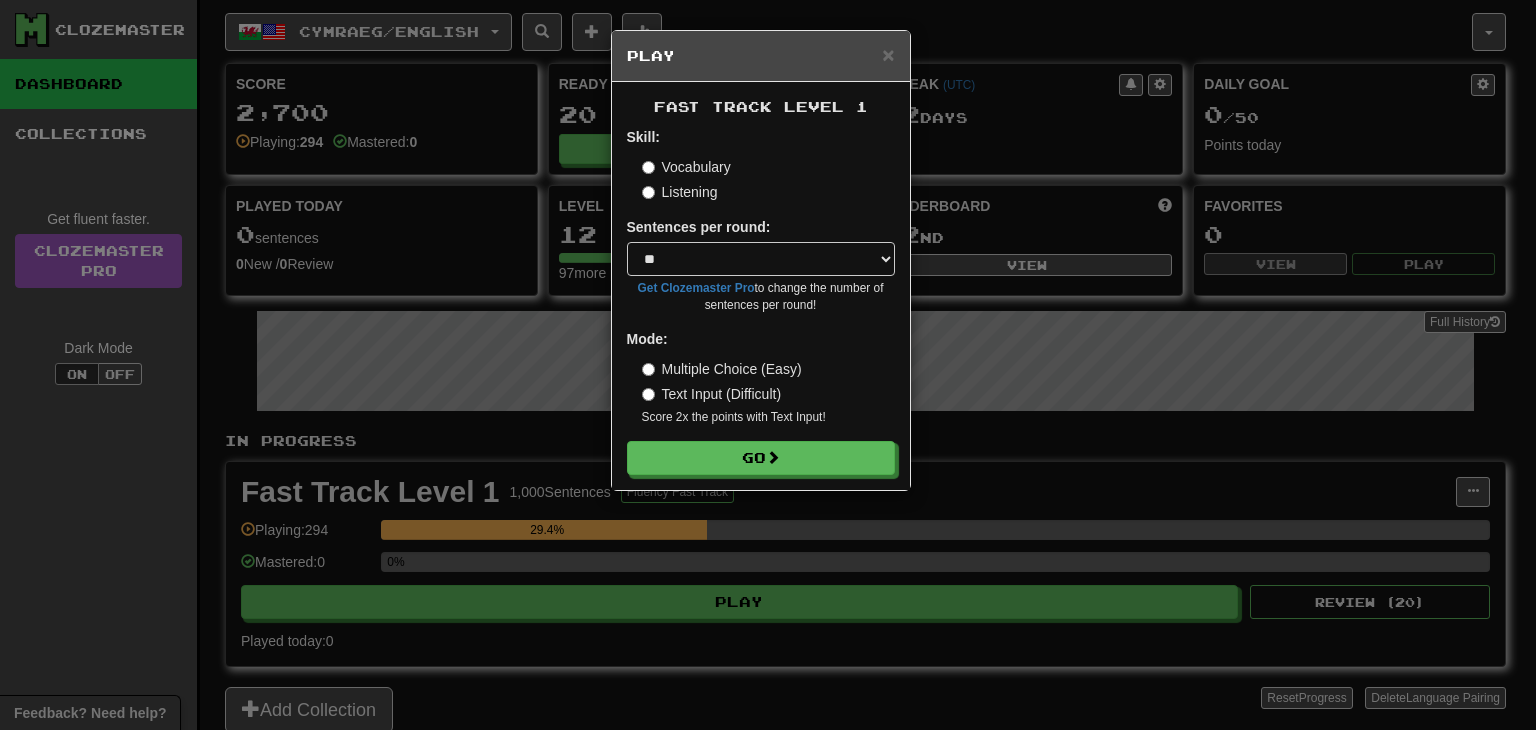 click on "Skill: Vocabulary Listening Sentences per round: * ** ** ** ** ** *** ******** Get Clozemaster Pro  to change the number of sentences per round! Mode: Multiple Choice (Easy) Text Input (Difficult) Score 2x the points with Text Input ! Go" at bounding box center (761, 301) 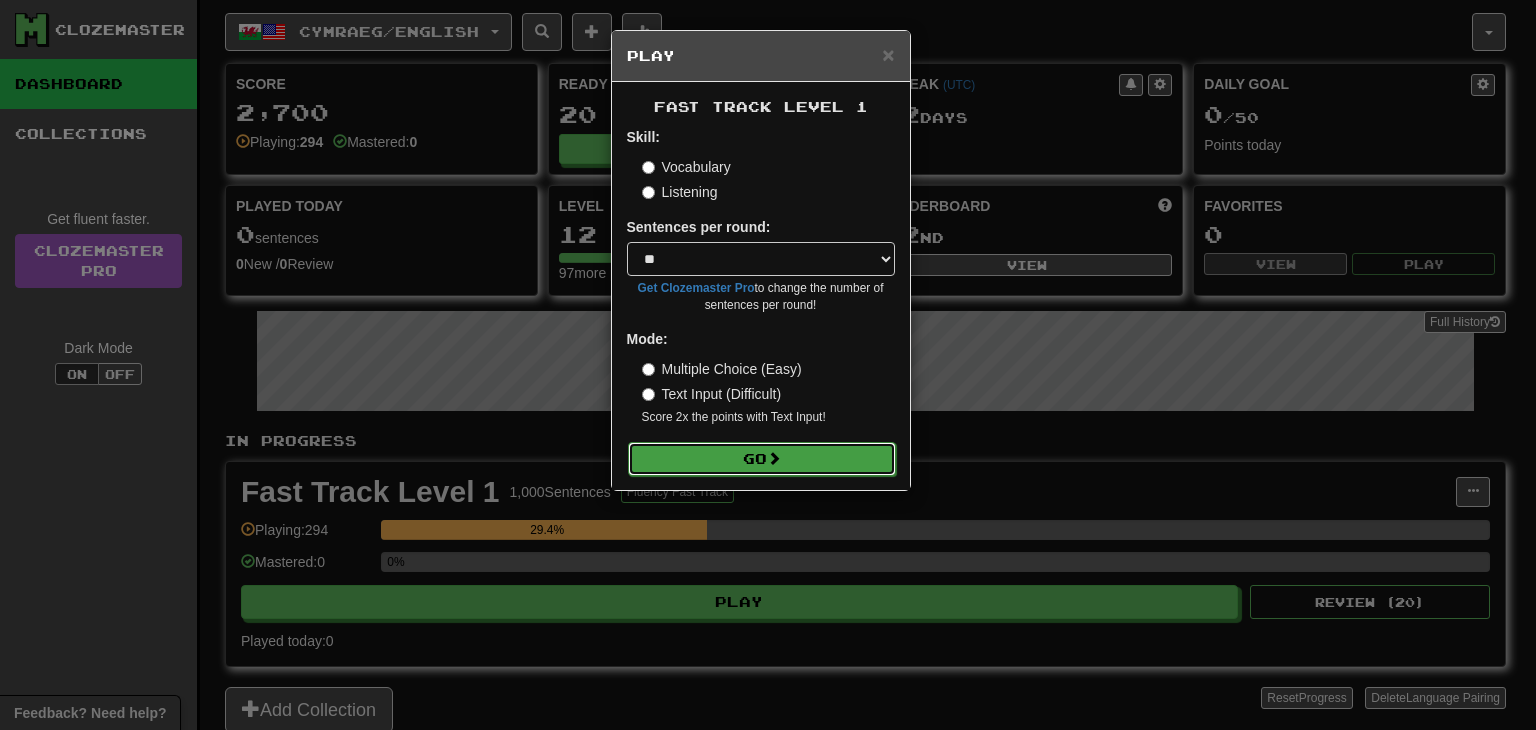 click on "Go" at bounding box center (762, 459) 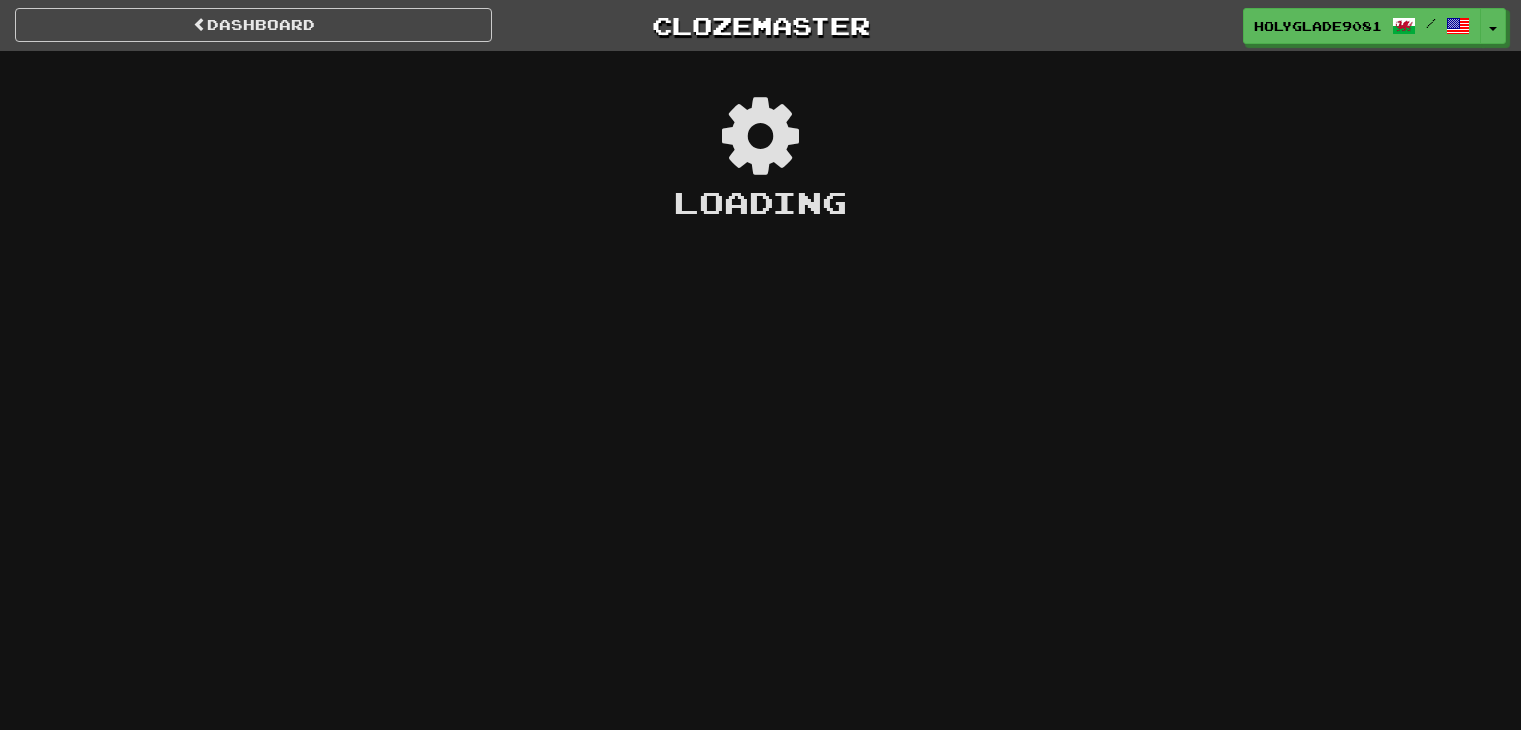 scroll, scrollTop: 0, scrollLeft: 0, axis: both 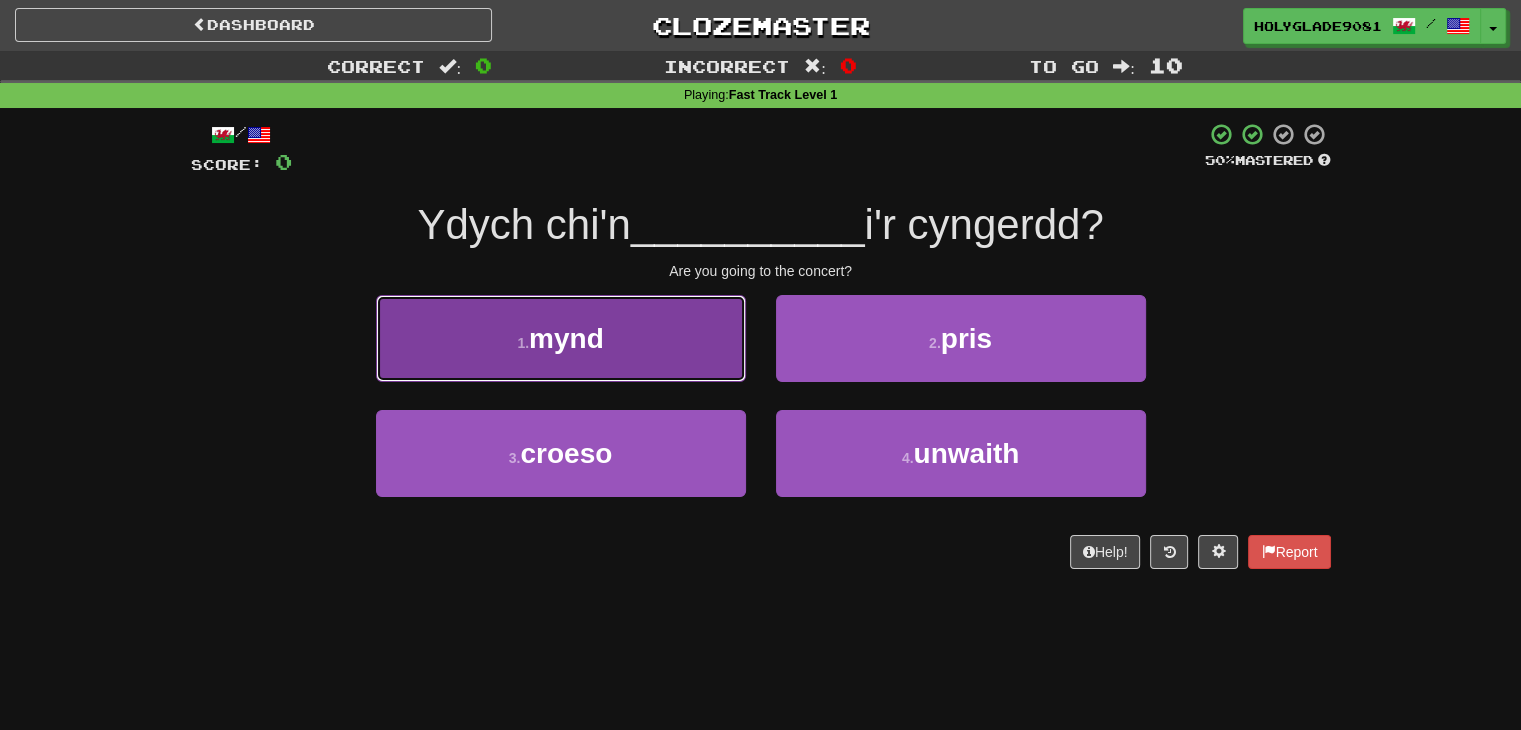 click on "1 .  mynd" at bounding box center [561, 338] 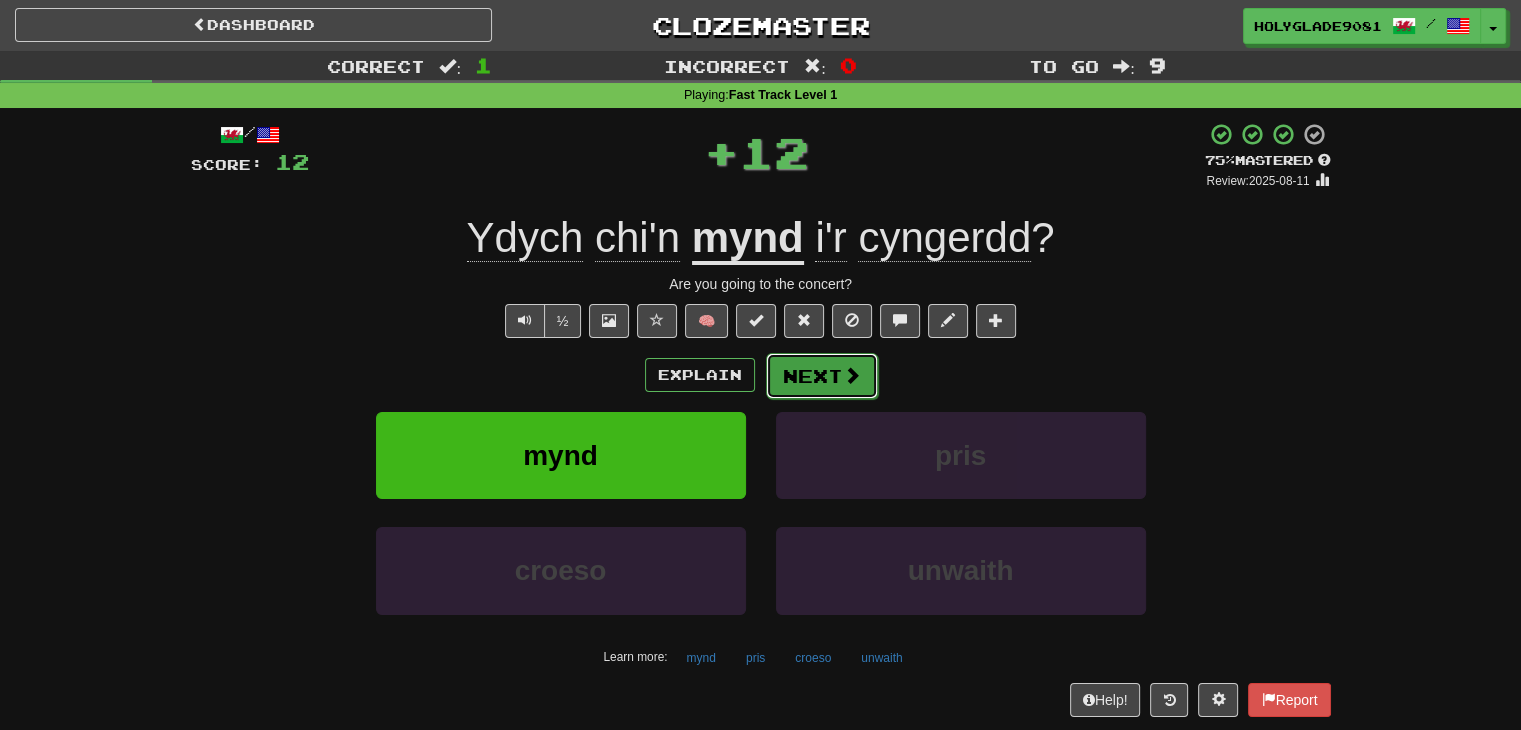 click on "Next" at bounding box center [822, 376] 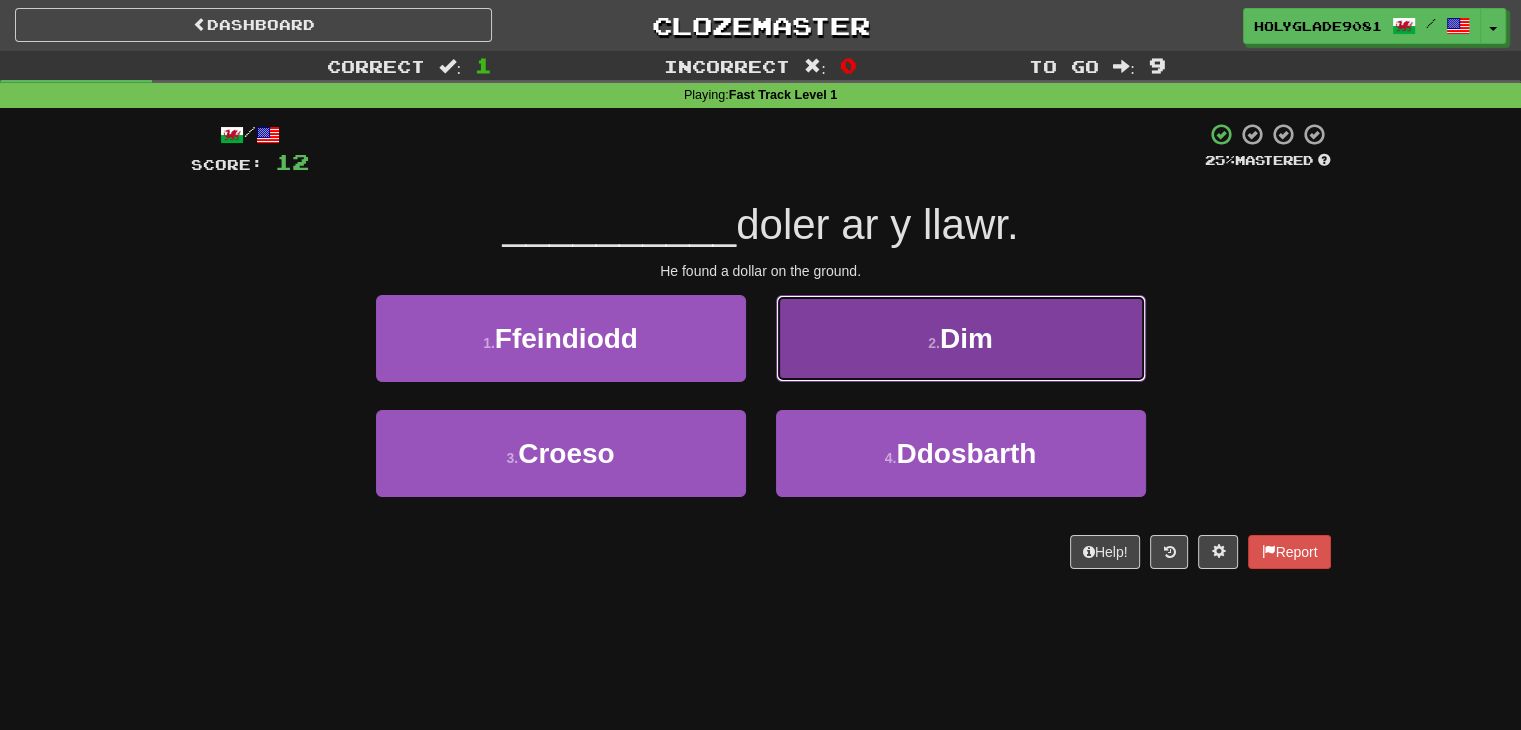 click on "2 .  Dim" at bounding box center [961, 338] 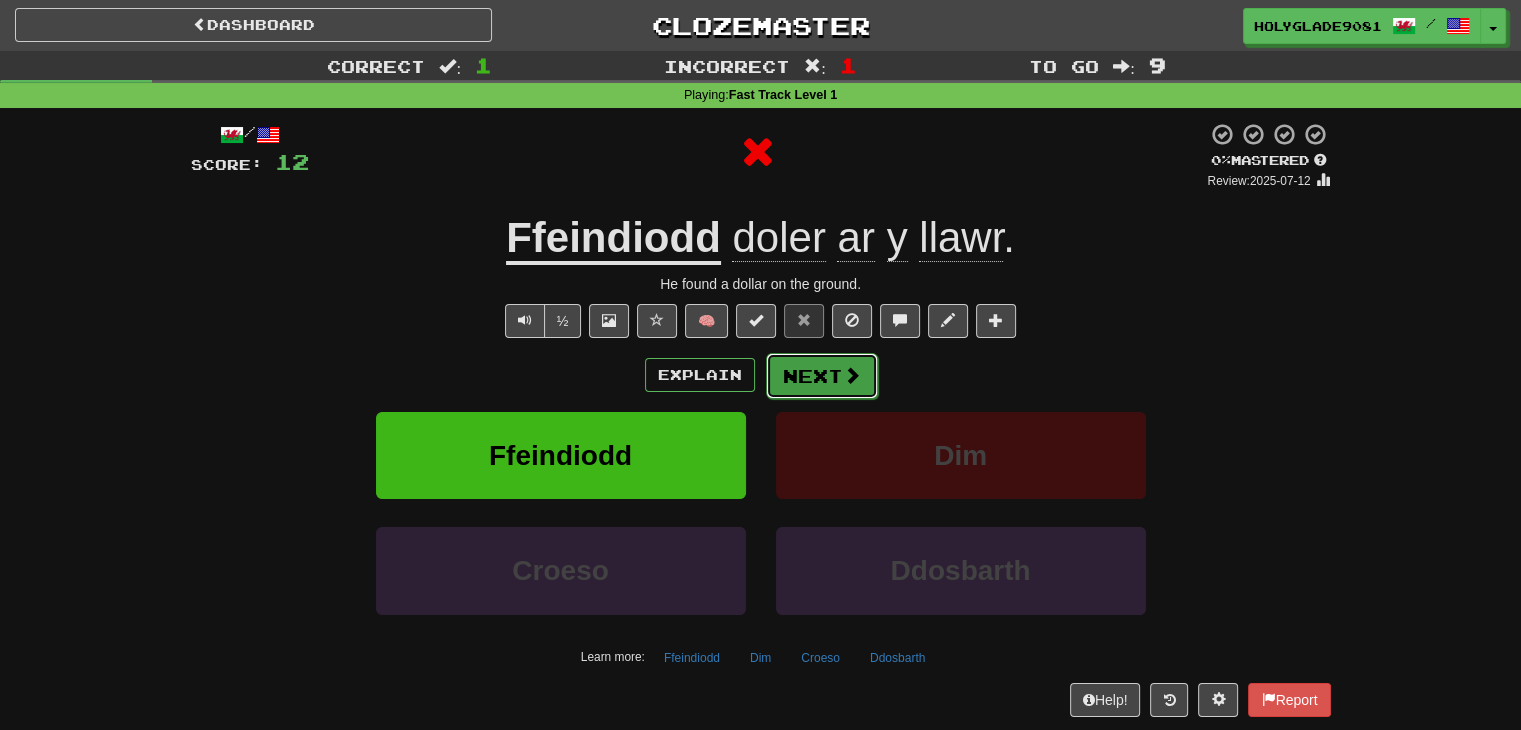 click on "Next" at bounding box center [822, 376] 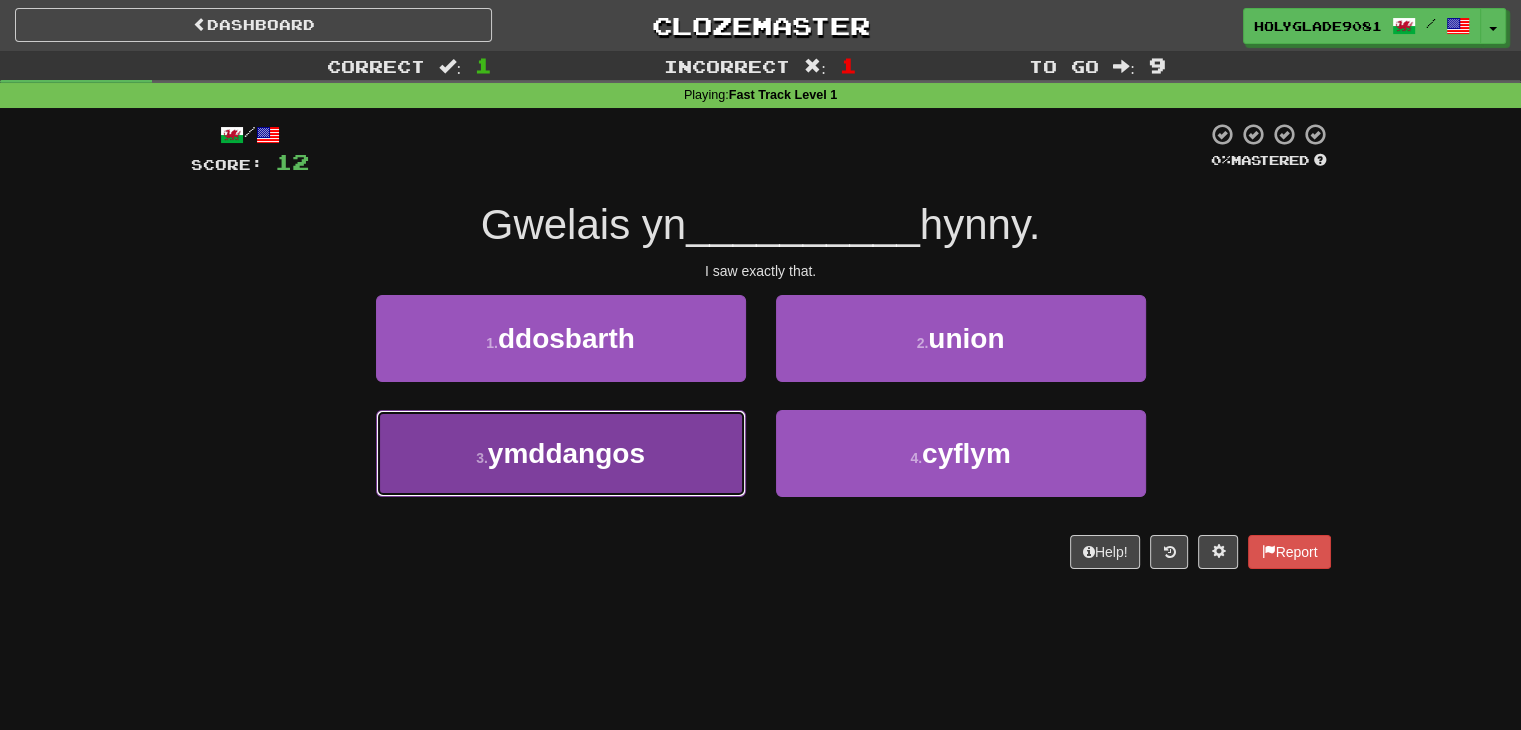 click on "3 .  ymddangos" at bounding box center [561, 453] 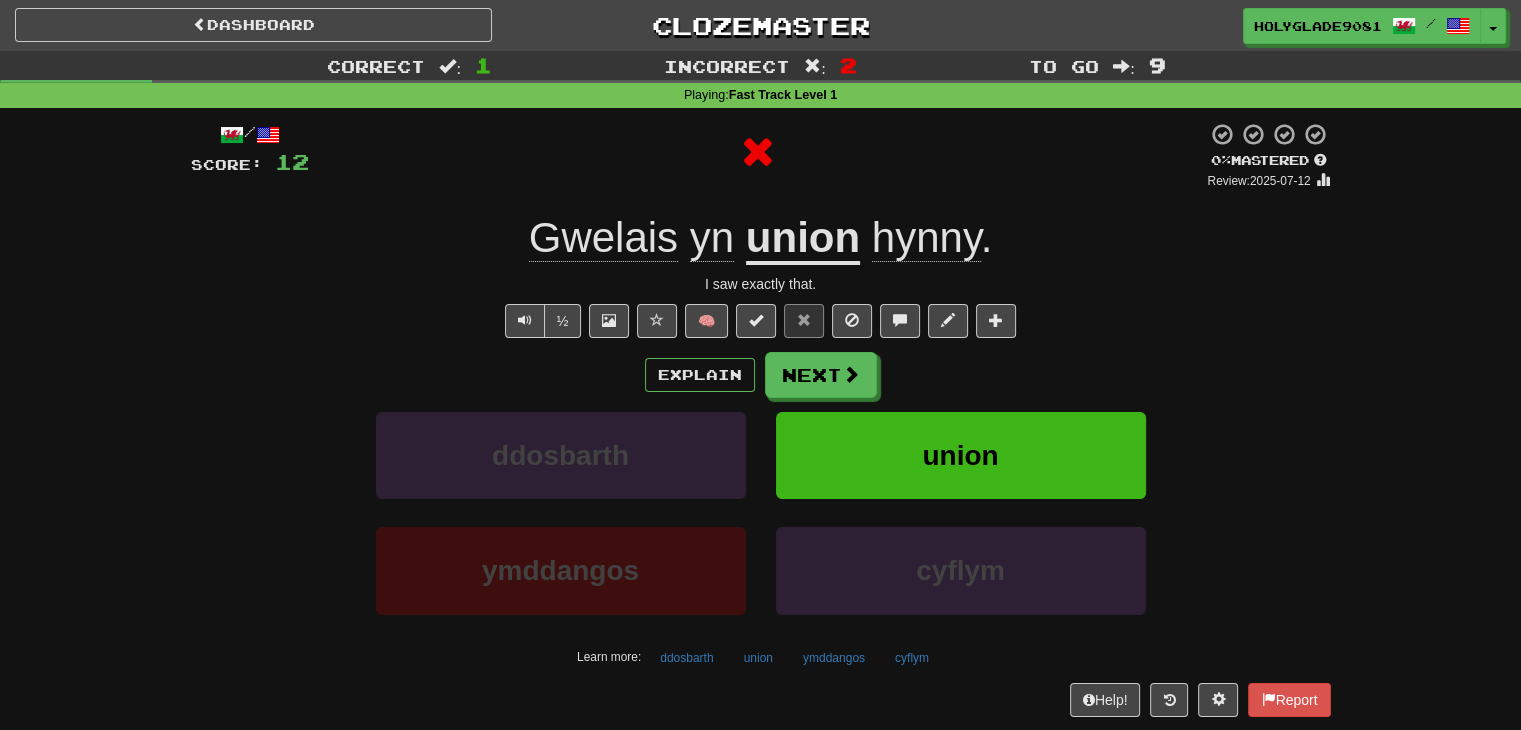 click on "/ Score: [PERCENT] Mastered Review: [DATE] Gwelais yn union hynny. I saw exactly that. ½ 🧠 Explain Next ddosbarth union ymddangos cyflym Learn more: ddosbarth union ymddangos cyflym Help! Report" at bounding box center (761, 419) 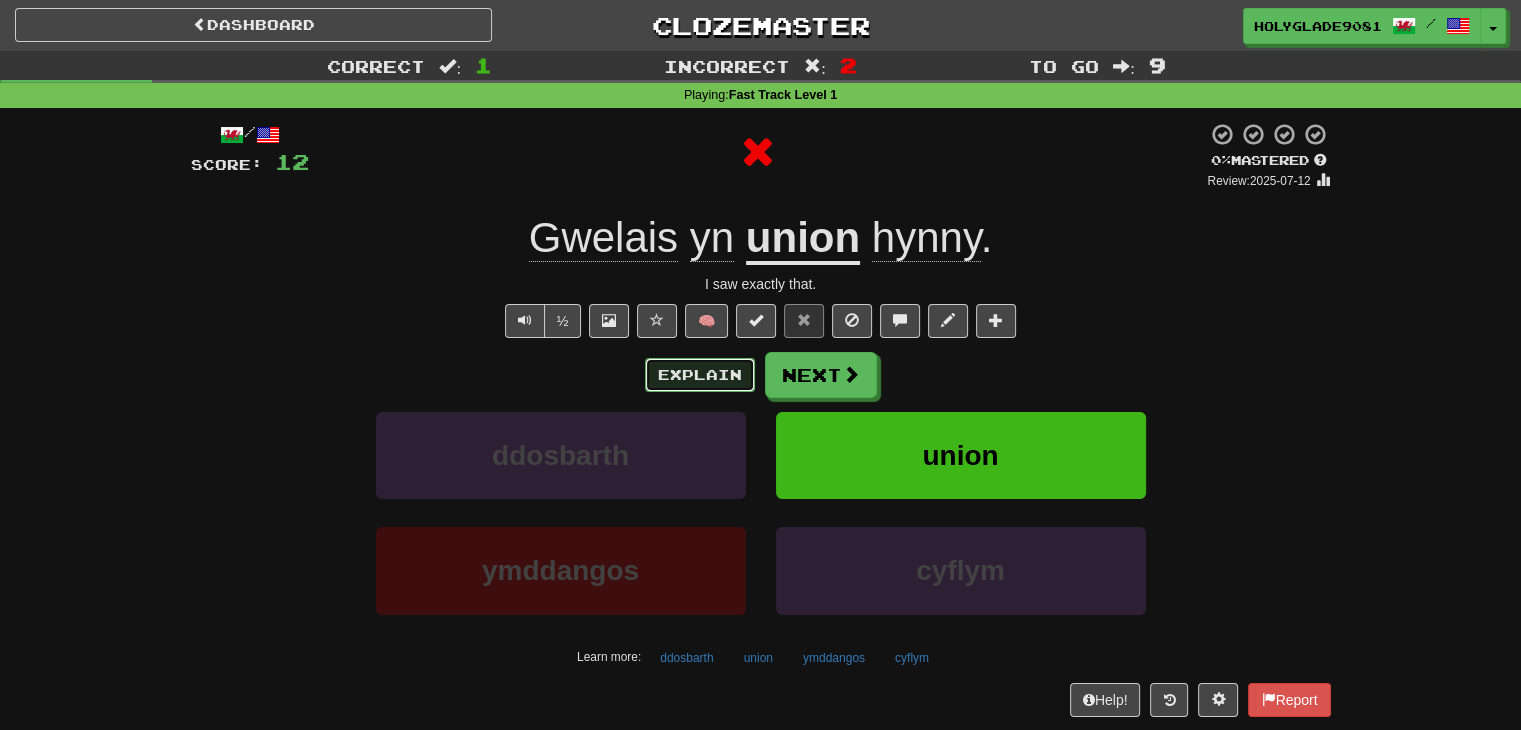 click on "Explain" at bounding box center [700, 375] 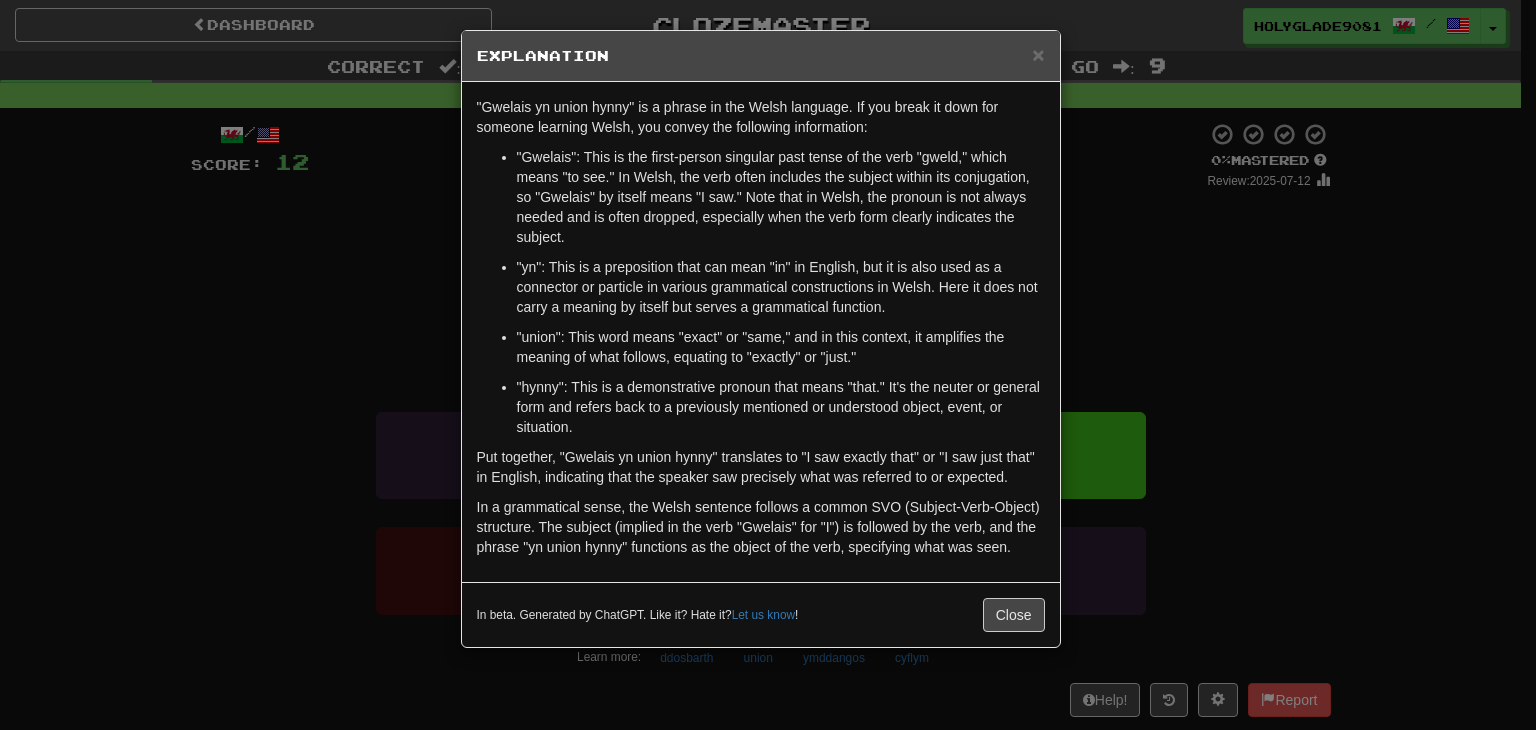 click on "× Explanation "Gwelais yn union hynny" is a phrase in the Welsh language. If you break it down for someone learning Welsh, you convey the following information:
"Gwelais": This is the first-person singular past tense of the verb "gweld," which means "to see." In Welsh, the verb often includes the subject within its conjugation, so "Gwelais" by itself means "I saw." Note that in Welsh, the pronoun is not always needed and is often dropped, especially when the verb form clearly indicates the subject.
"yn": This is a preposition that can mean "in" in English, but it is also used as a connector or particle in various grammatical constructions in Welsh. Here it does not carry a meaning by itself but serves a grammatical function.
"union": This word means "exact" or "same," and in this context, it amplifies the meaning of what follows, equating to "exactly" or "just."
In beta. Generated by ChatGPT. Like it? Hate it? Let us know ! Close" at bounding box center [768, 365] 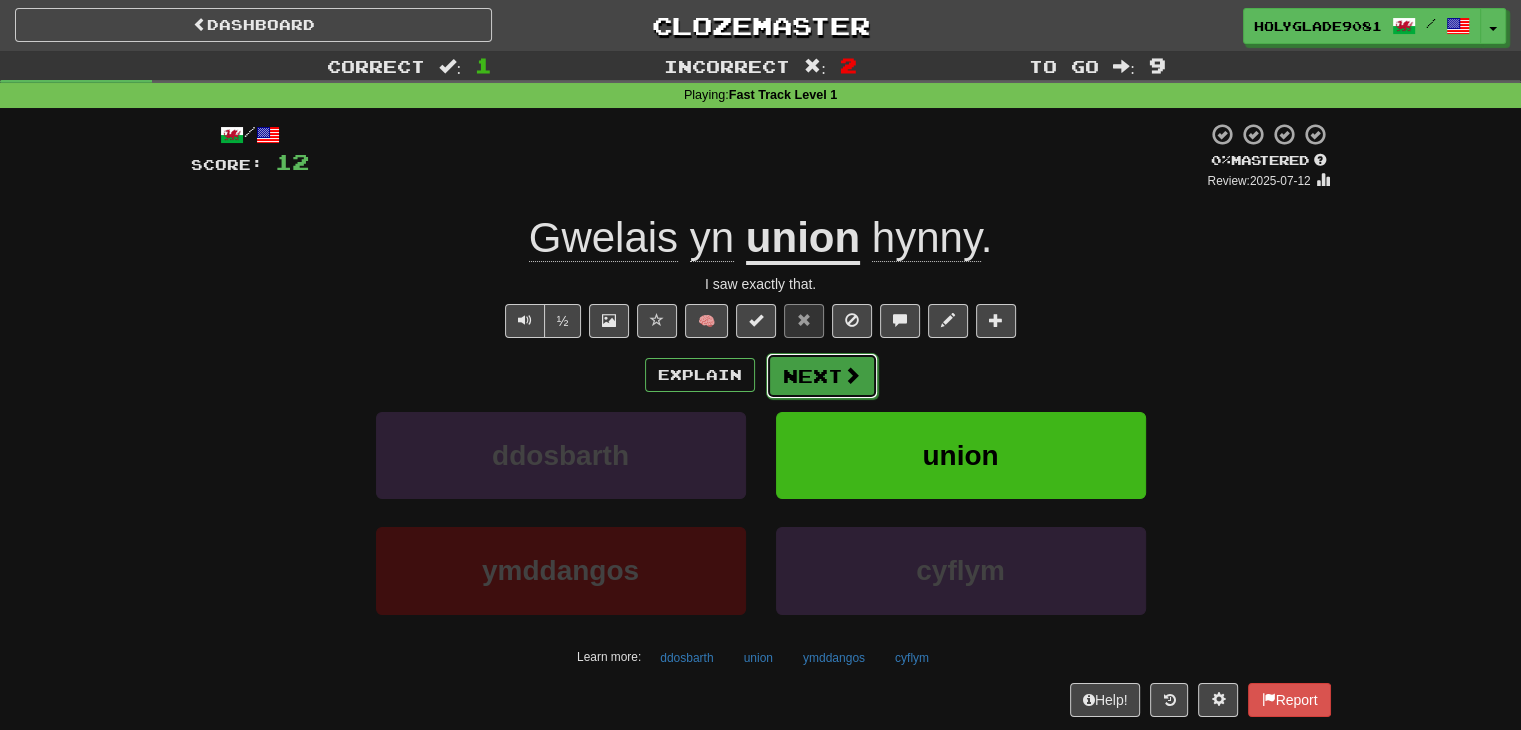 click on "Next" at bounding box center [822, 376] 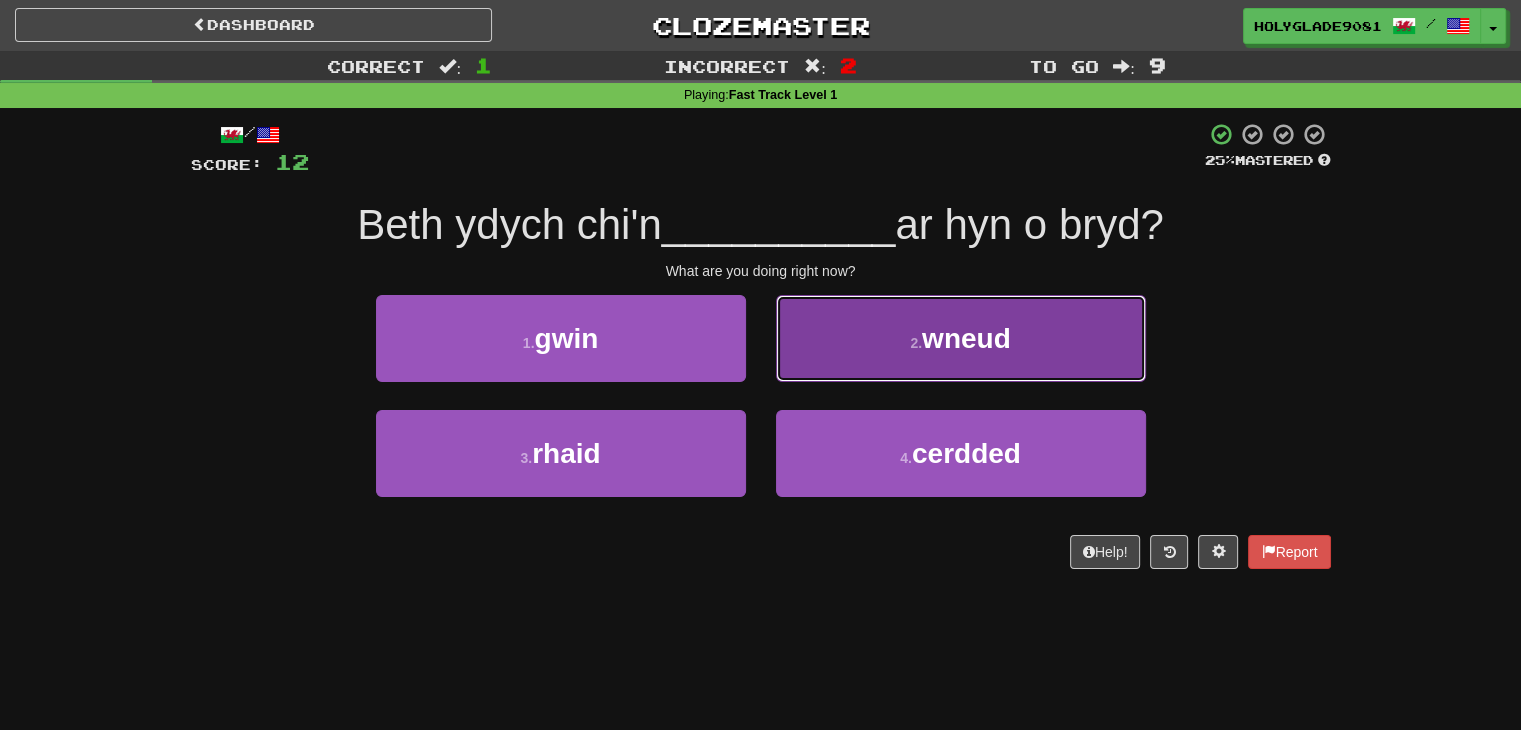 click on "2 .  wneud" at bounding box center [961, 338] 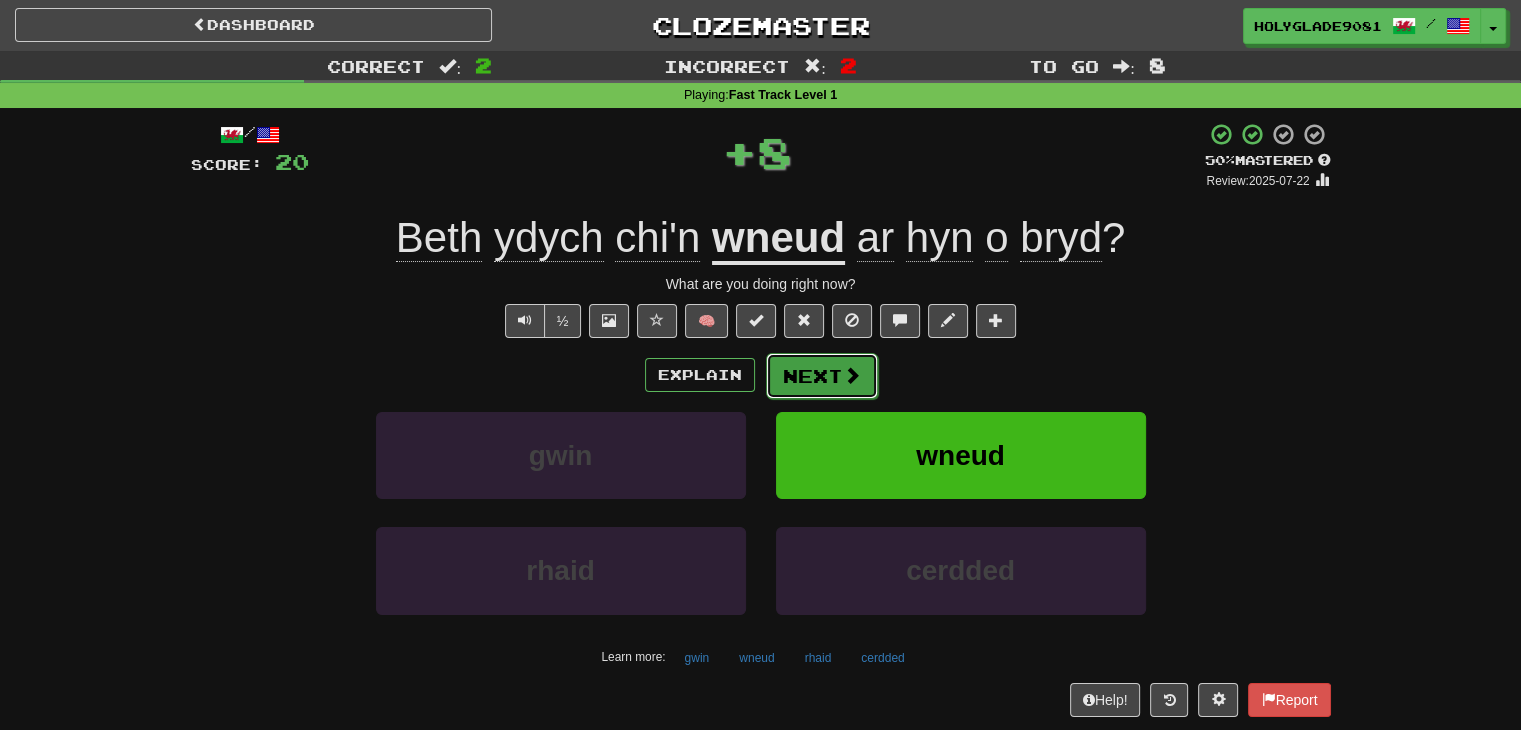click on "Next" at bounding box center (822, 376) 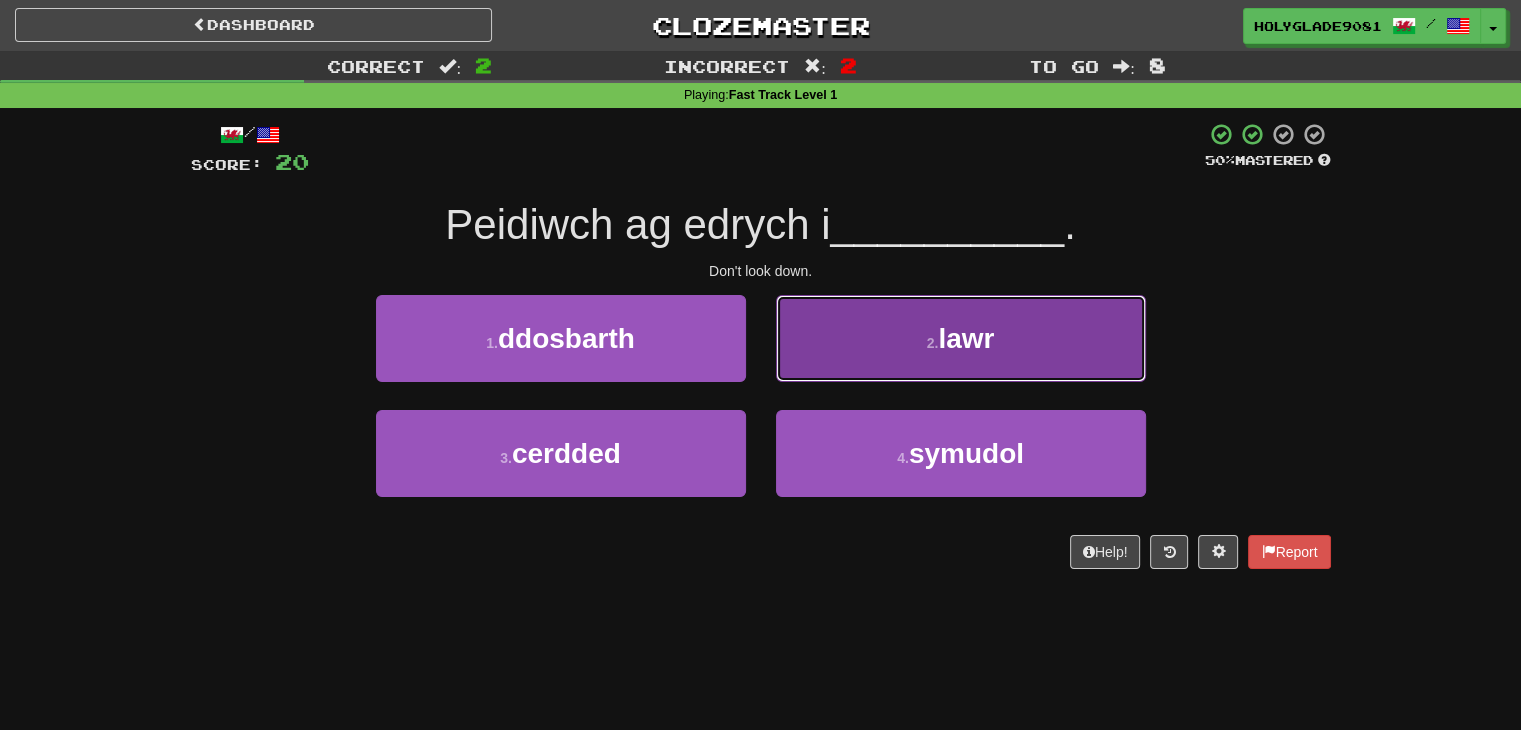 click on "2 .  lawr" at bounding box center [961, 338] 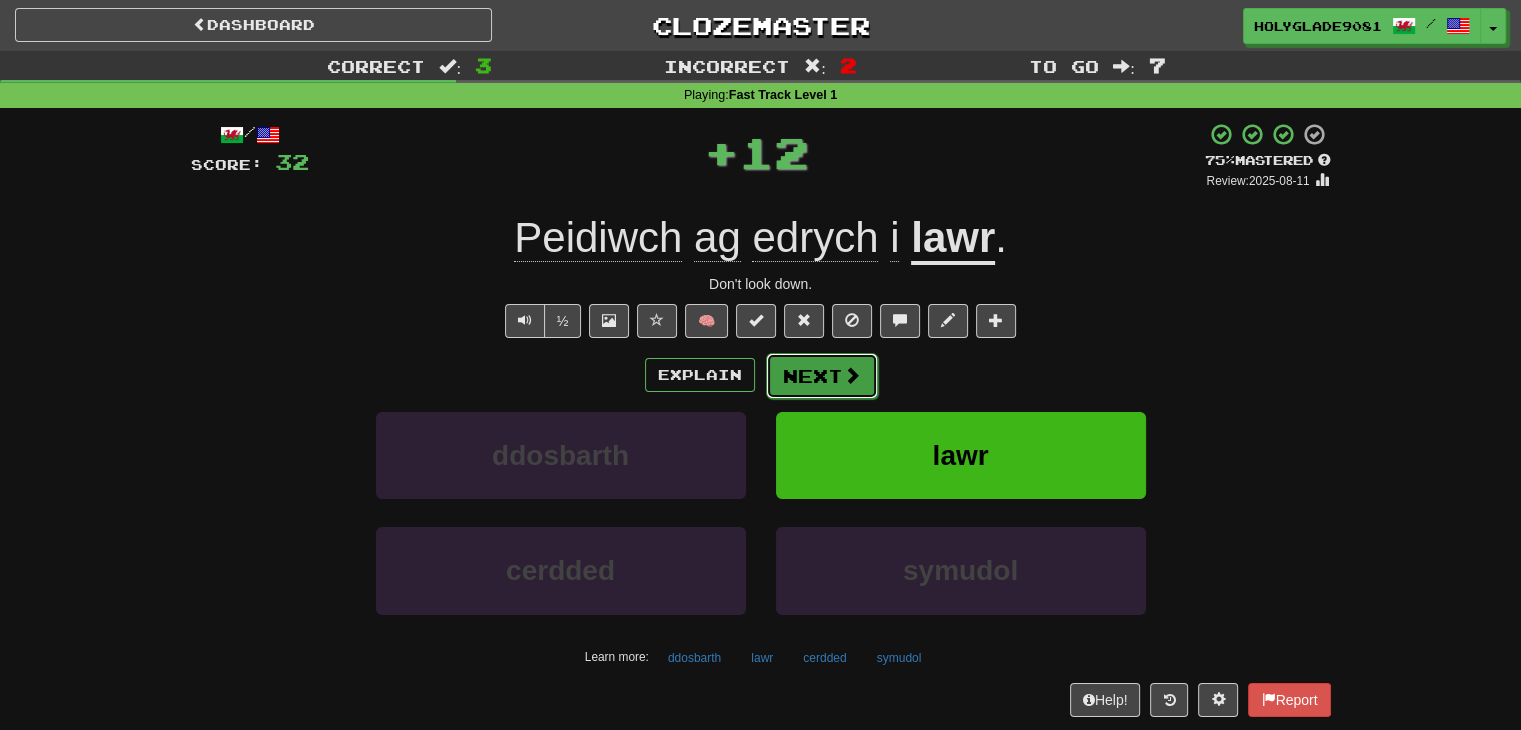 click on "Next" at bounding box center (822, 376) 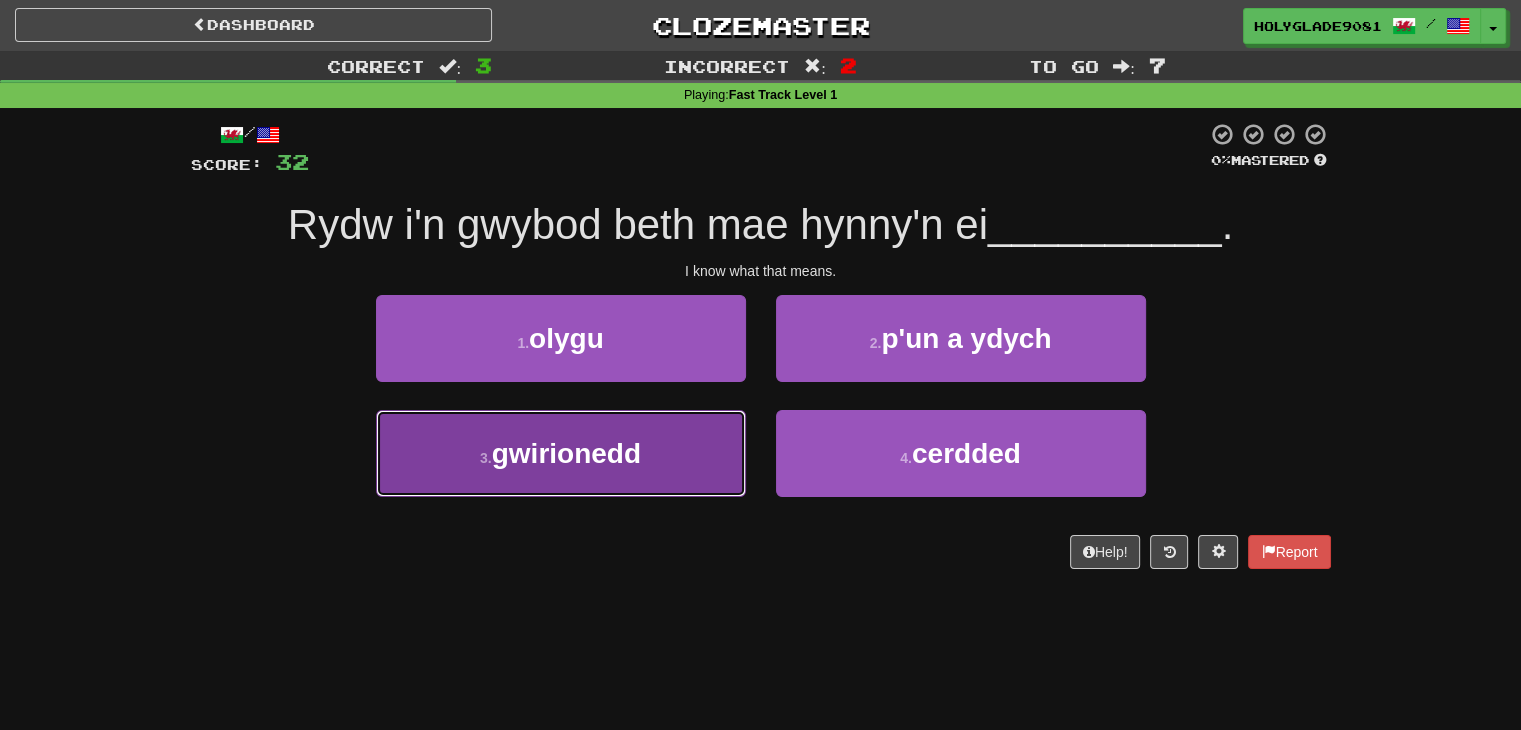 click on "3 .  gwirionedd" at bounding box center [561, 453] 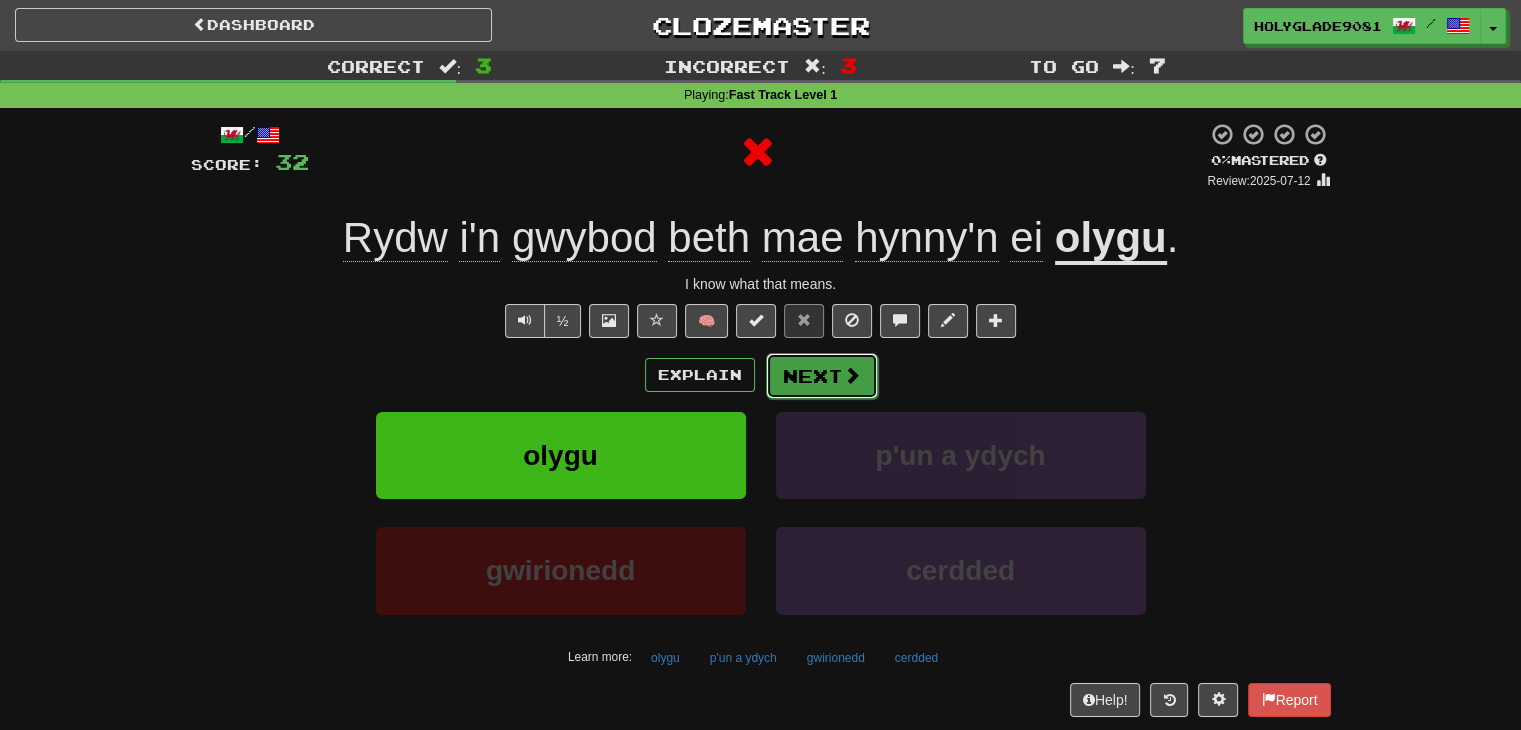 click on "Next" at bounding box center (822, 376) 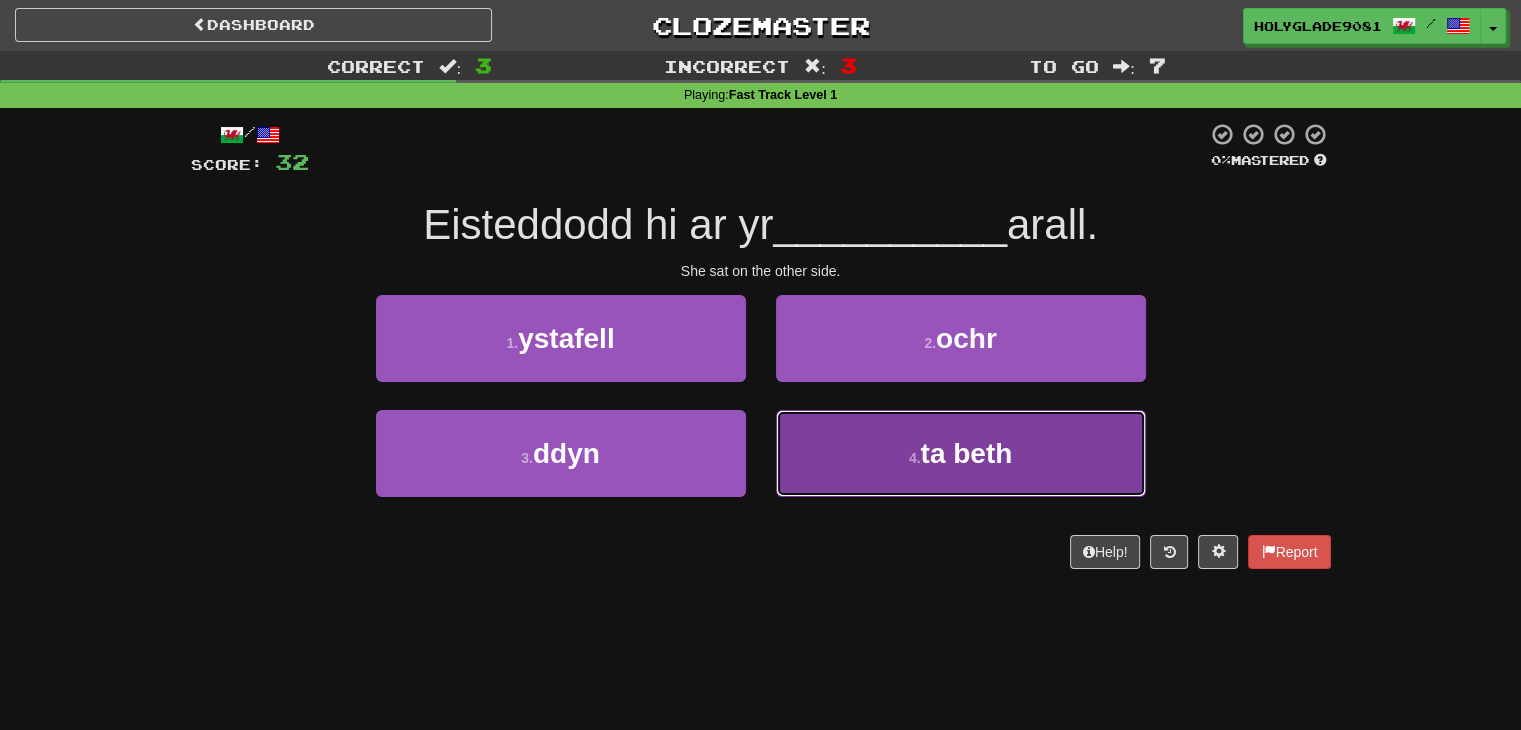click on "4 .  ta beth" at bounding box center (961, 453) 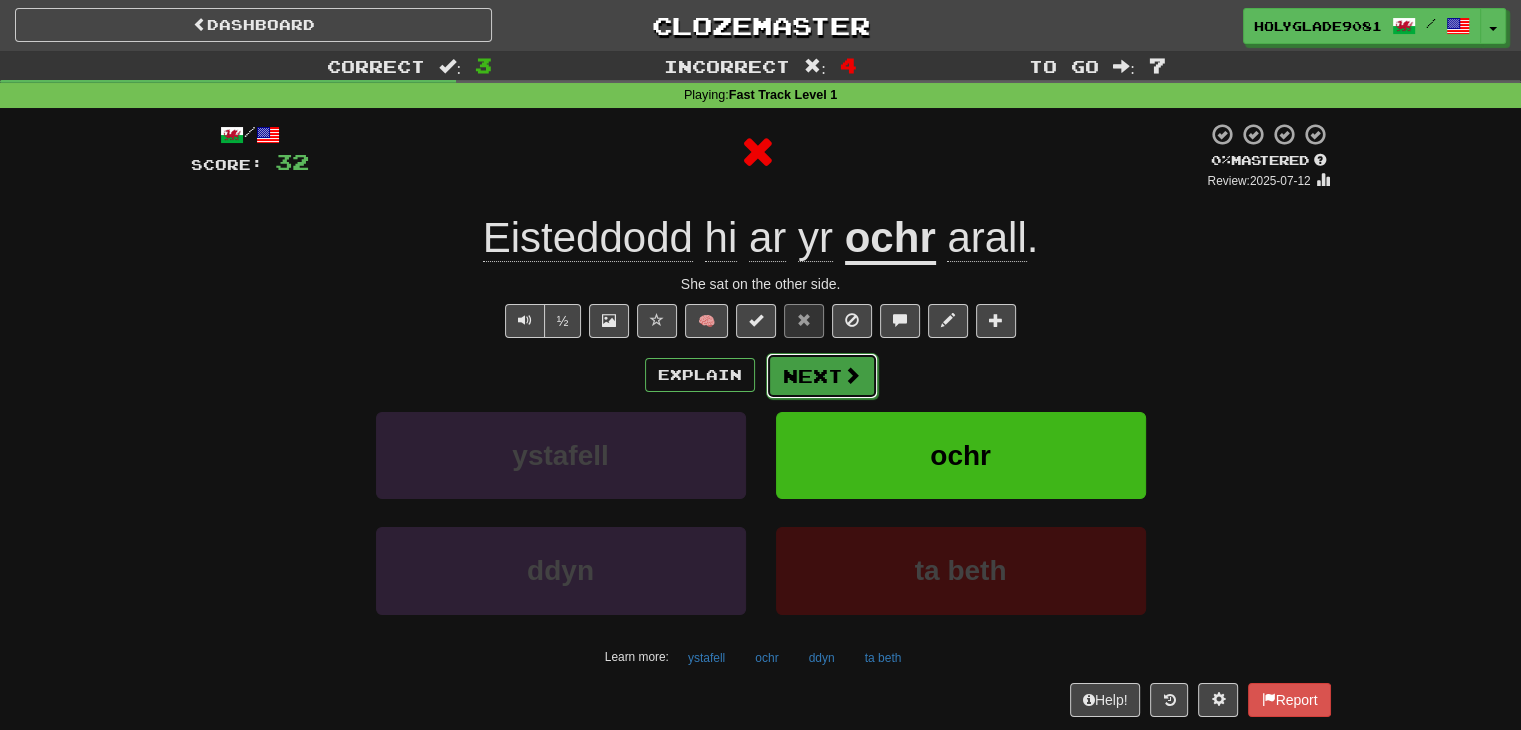 click on "Next" at bounding box center [822, 376] 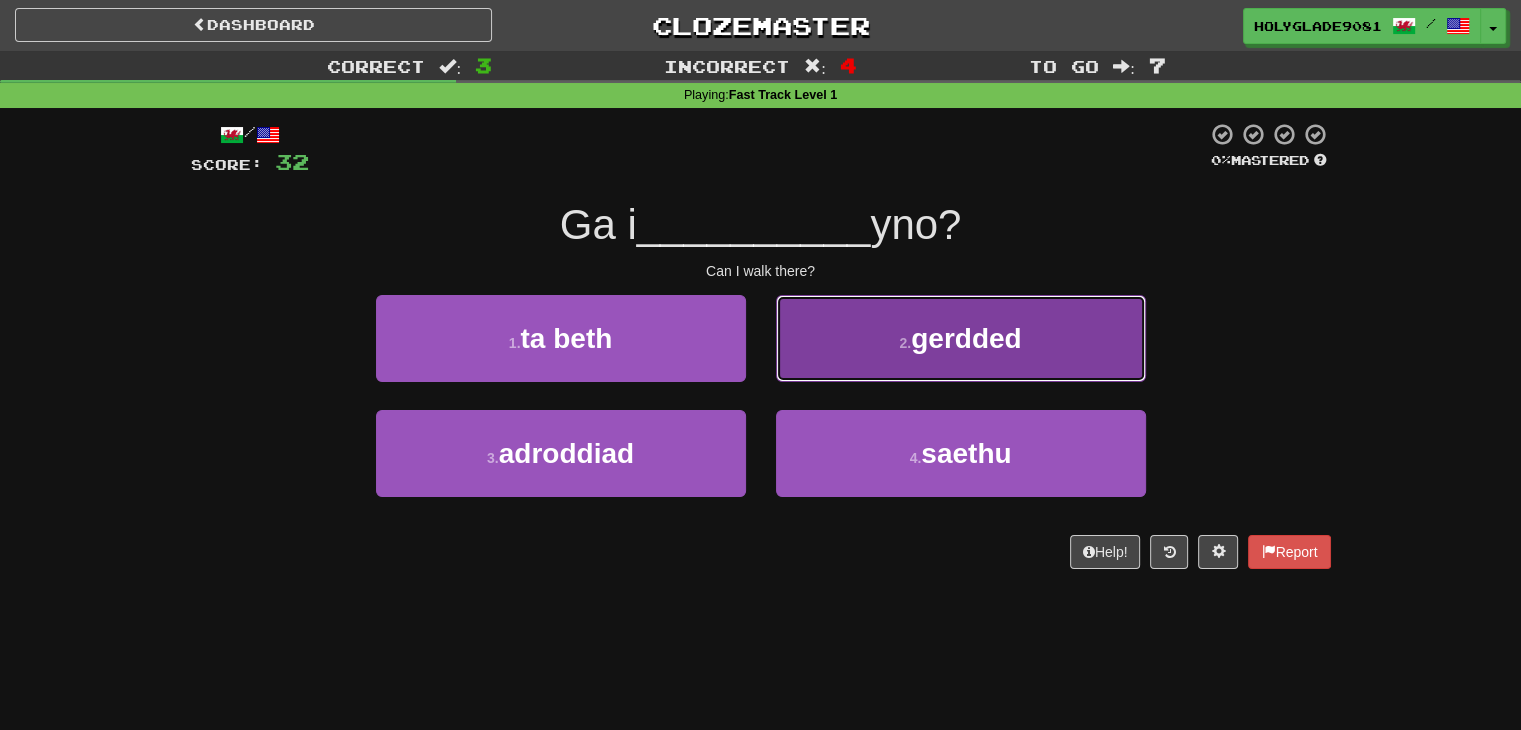 click on "2 .  gerdded" at bounding box center [961, 338] 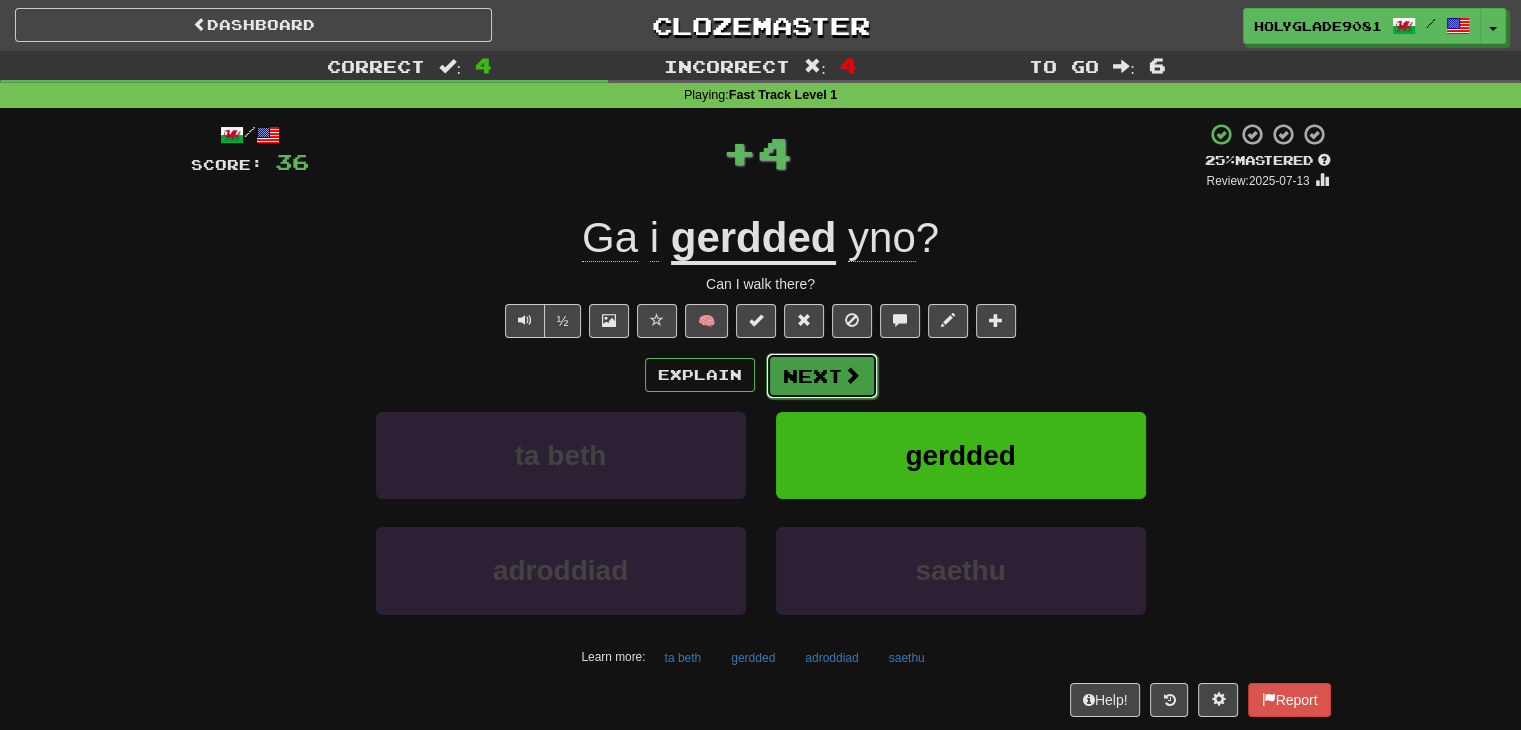 click on "Next" at bounding box center [822, 376] 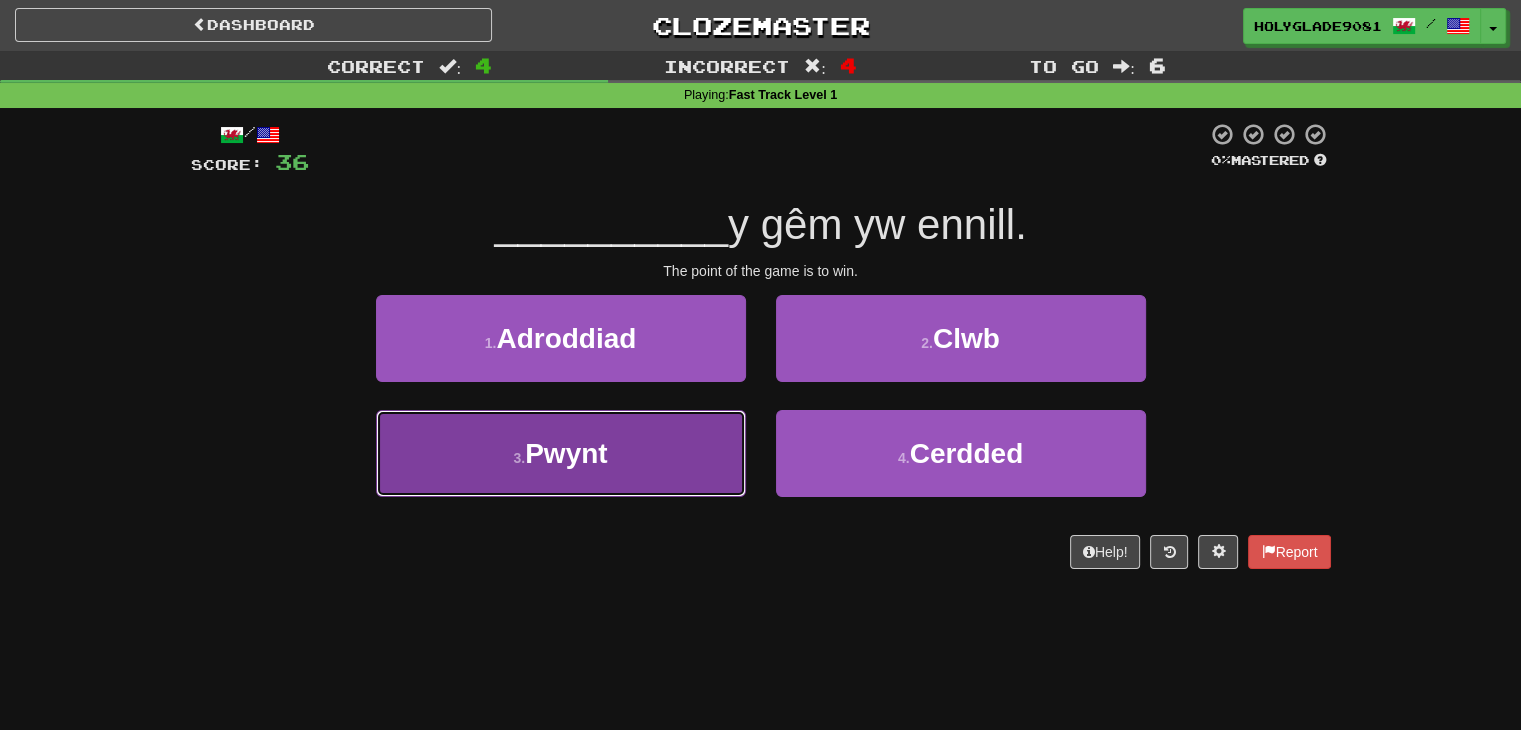 click on "3 .  Pwynt" at bounding box center (561, 453) 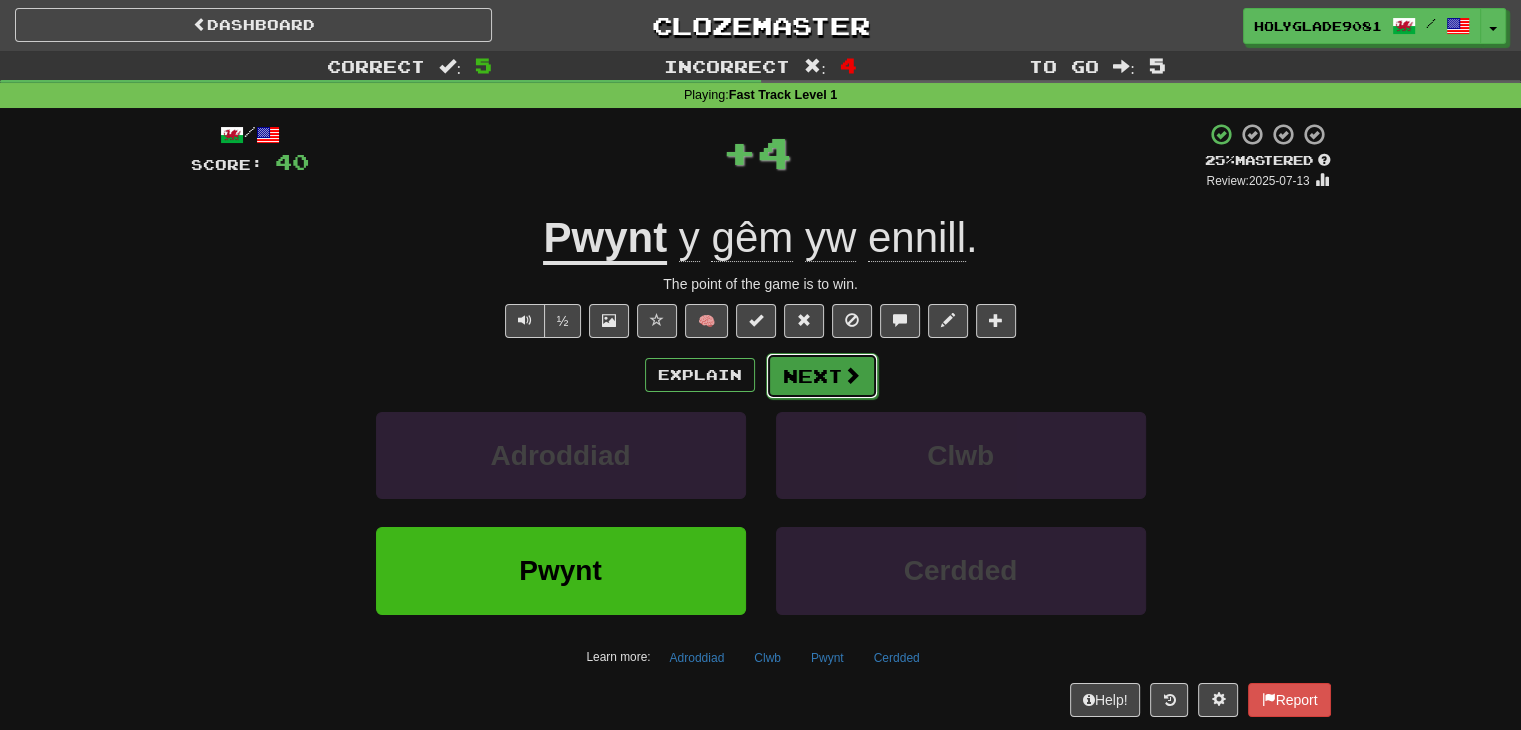 click on "Next" at bounding box center [822, 376] 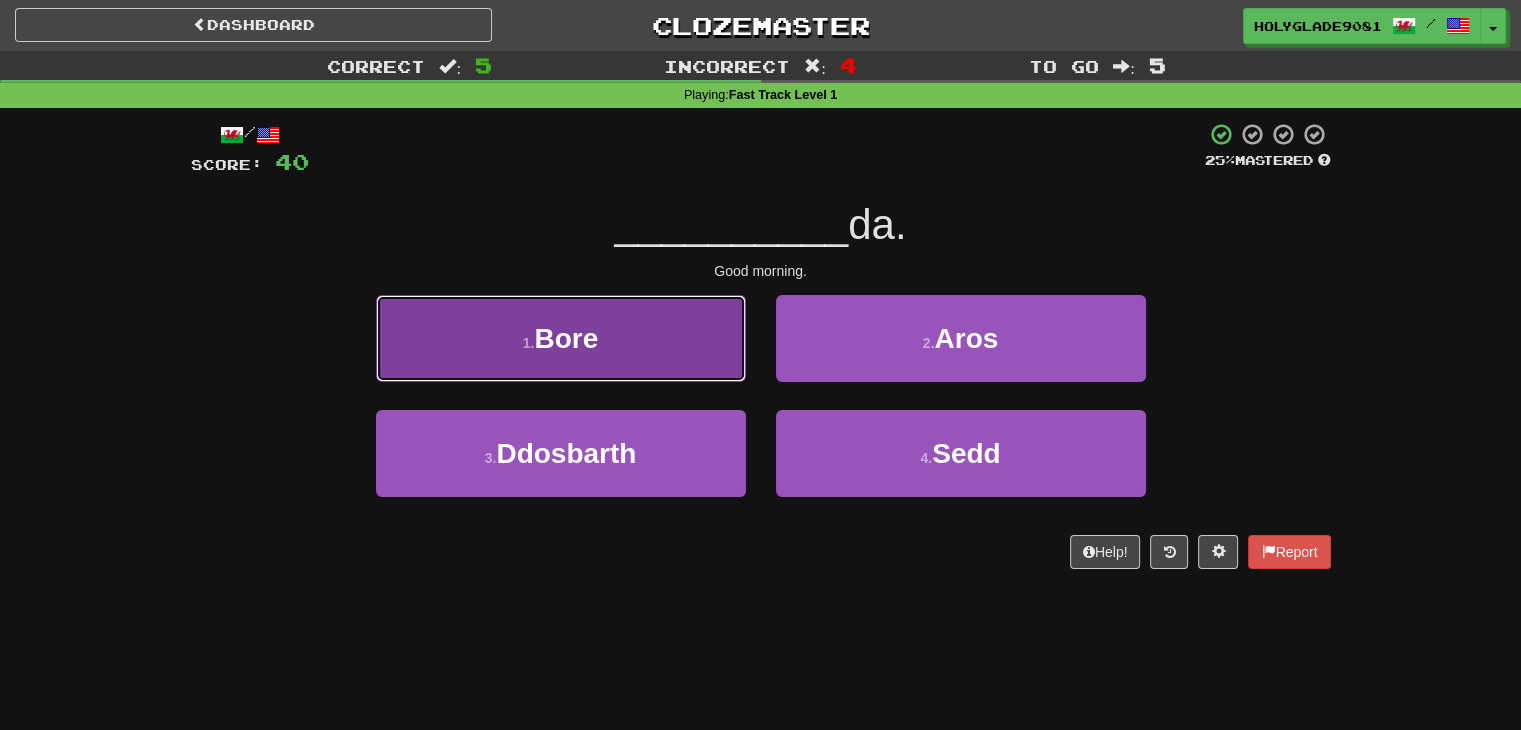 click on "1 .  Bore" at bounding box center (561, 338) 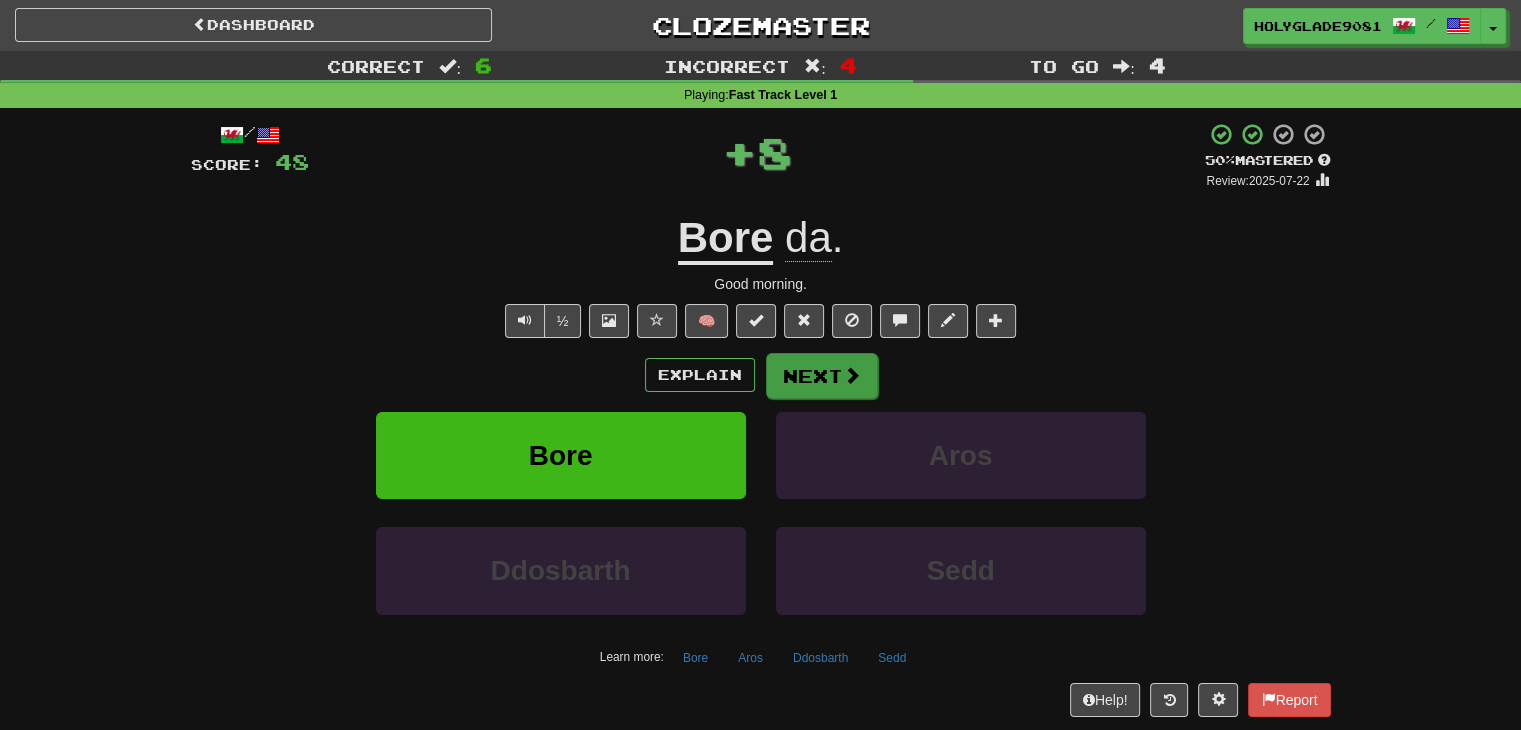 click on "Explain Next" at bounding box center (761, 375) 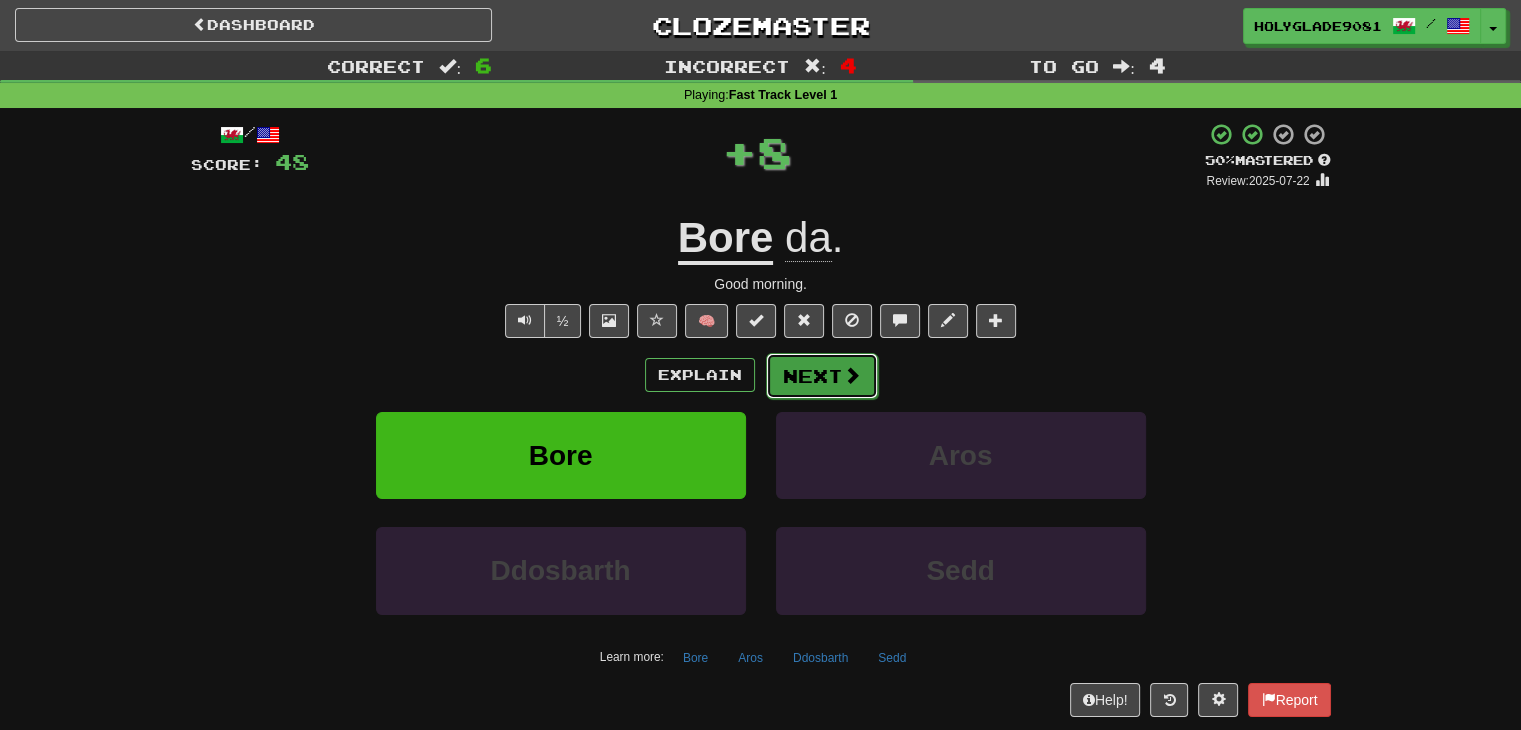 click on "Next" at bounding box center (822, 376) 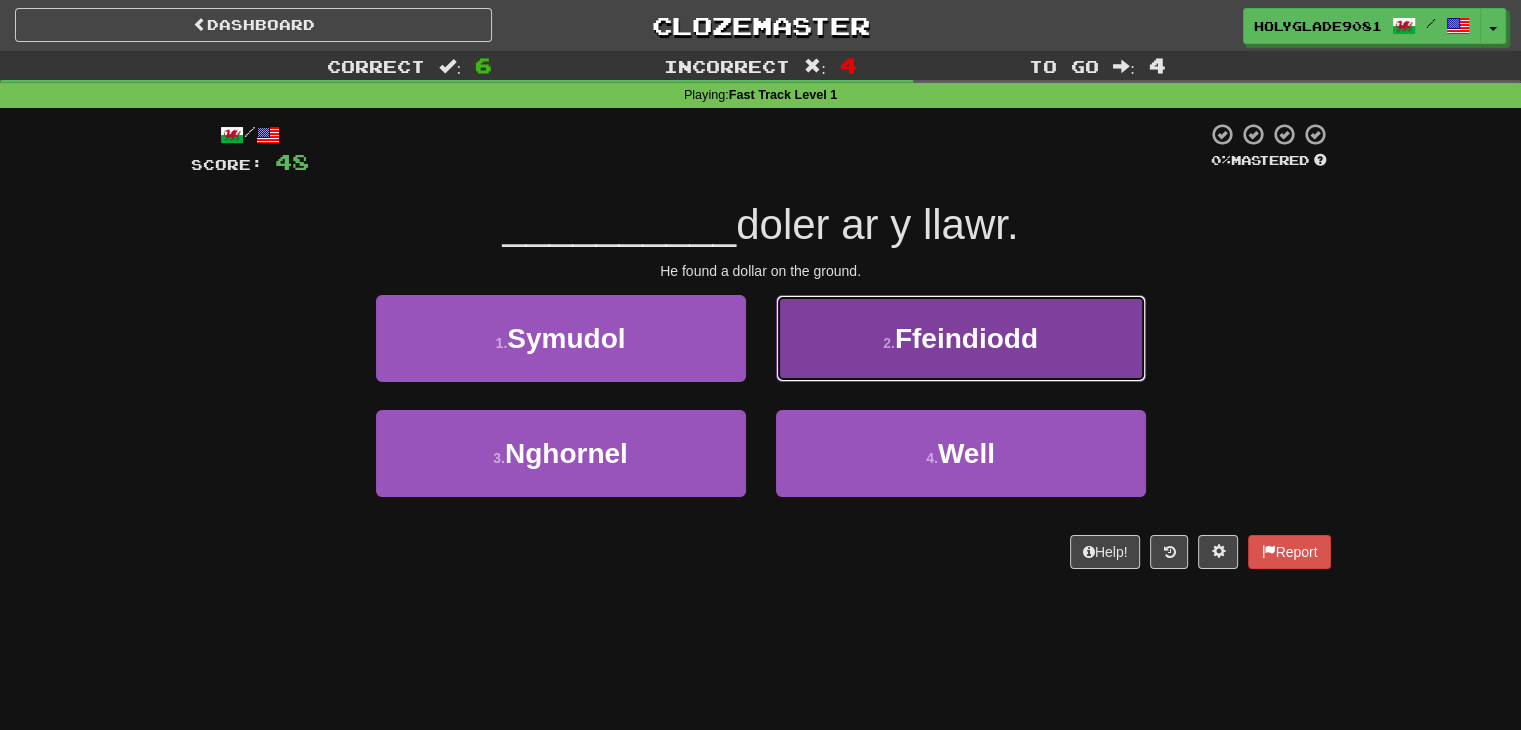 click on "2 ." at bounding box center [889, 343] 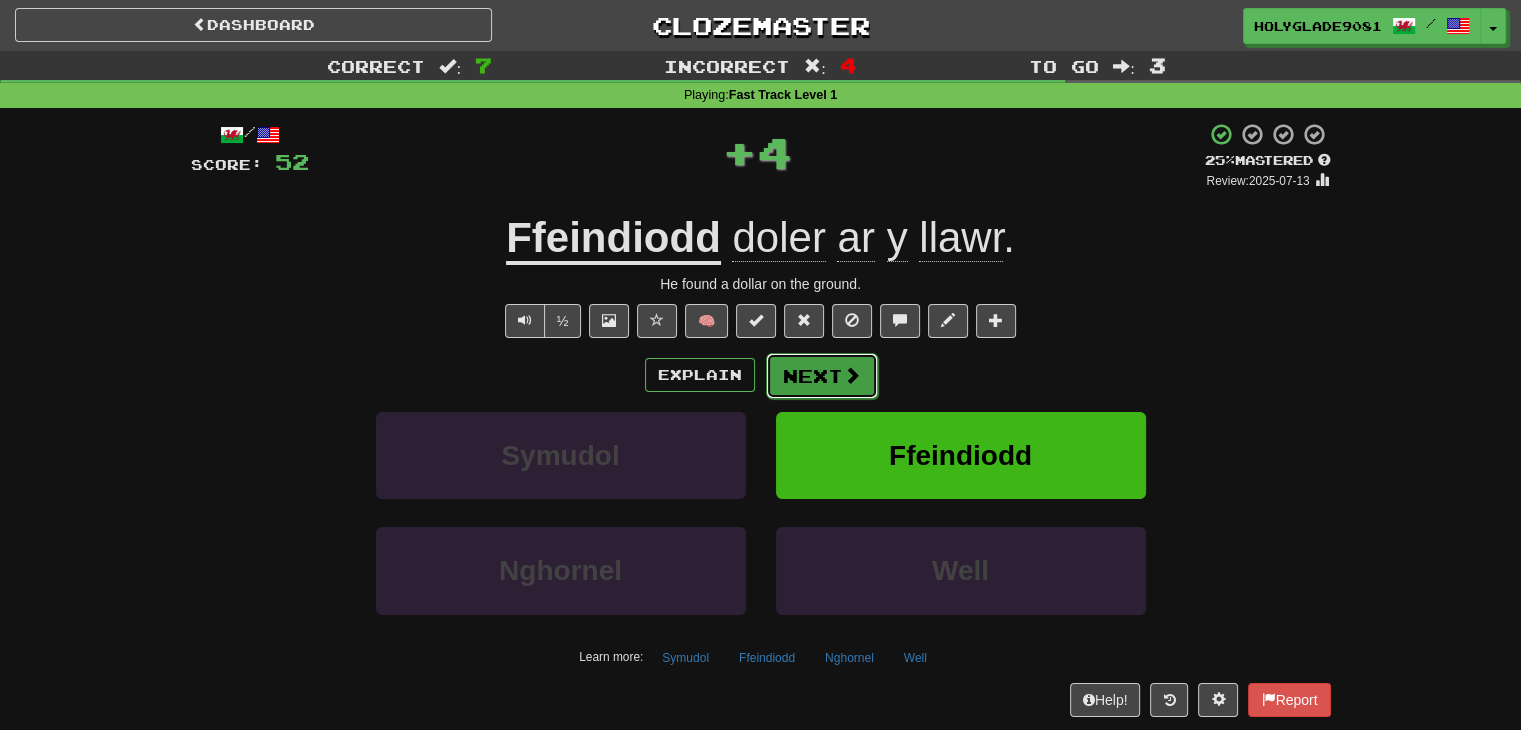 click on "Next" at bounding box center (822, 376) 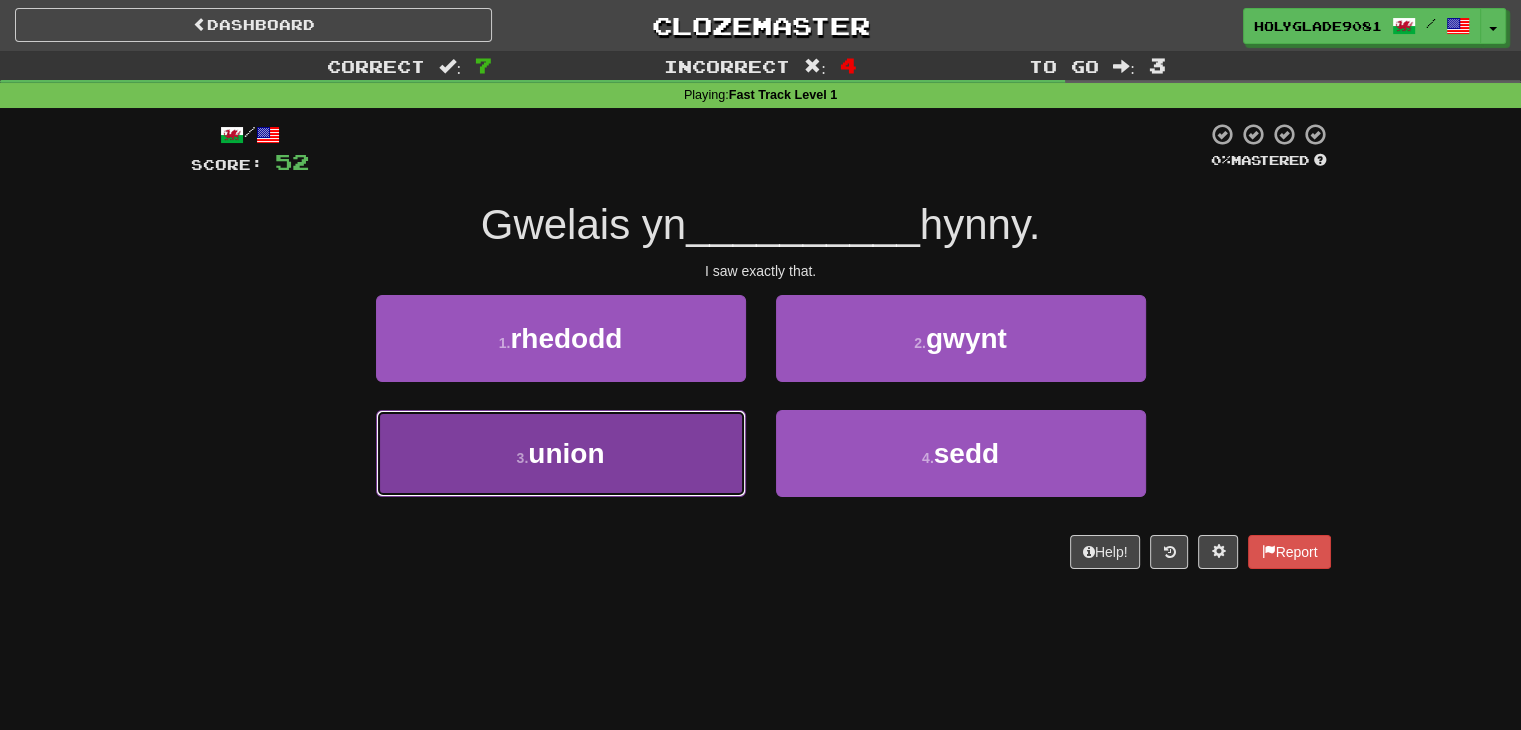 click on "3 .  union" at bounding box center [561, 453] 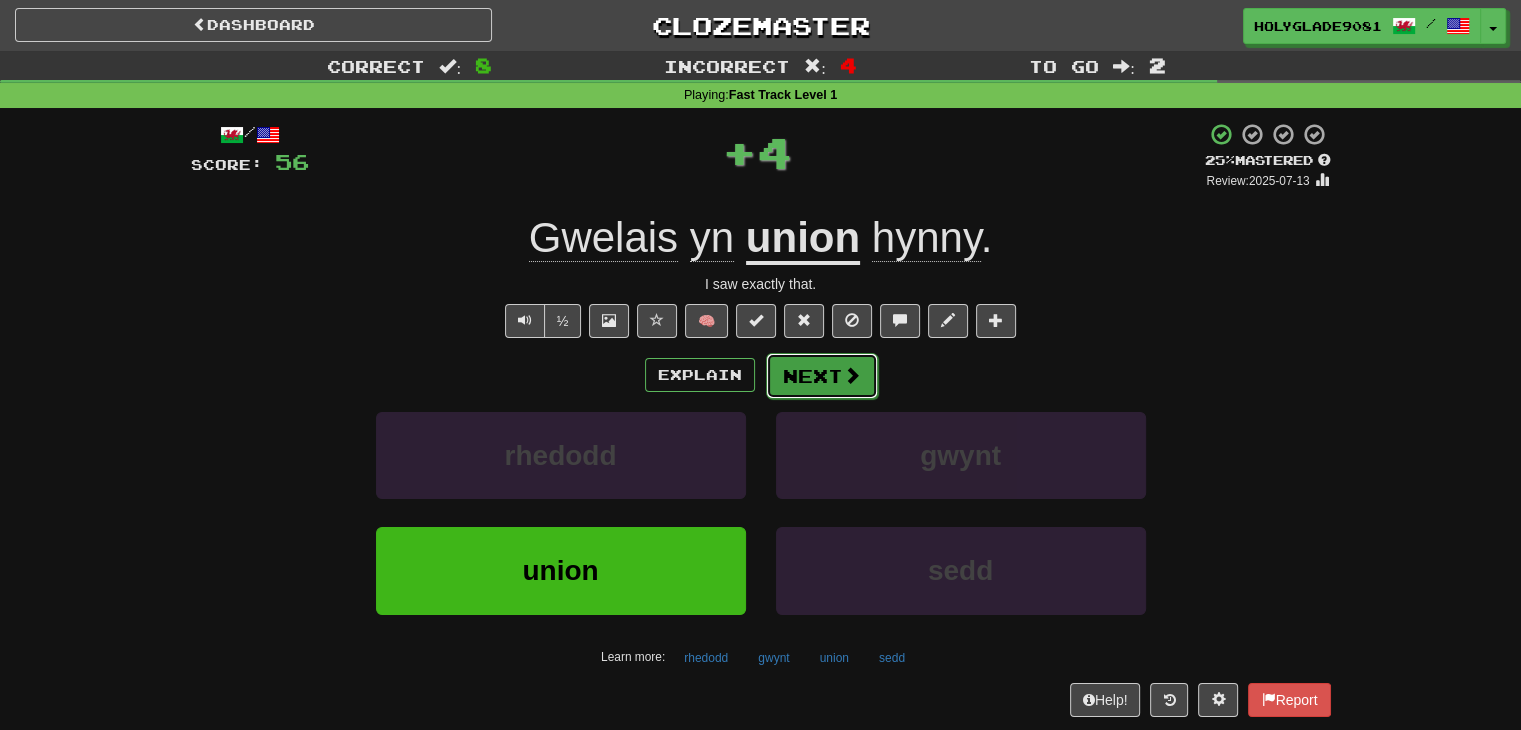 click on "Next" at bounding box center [822, 376] 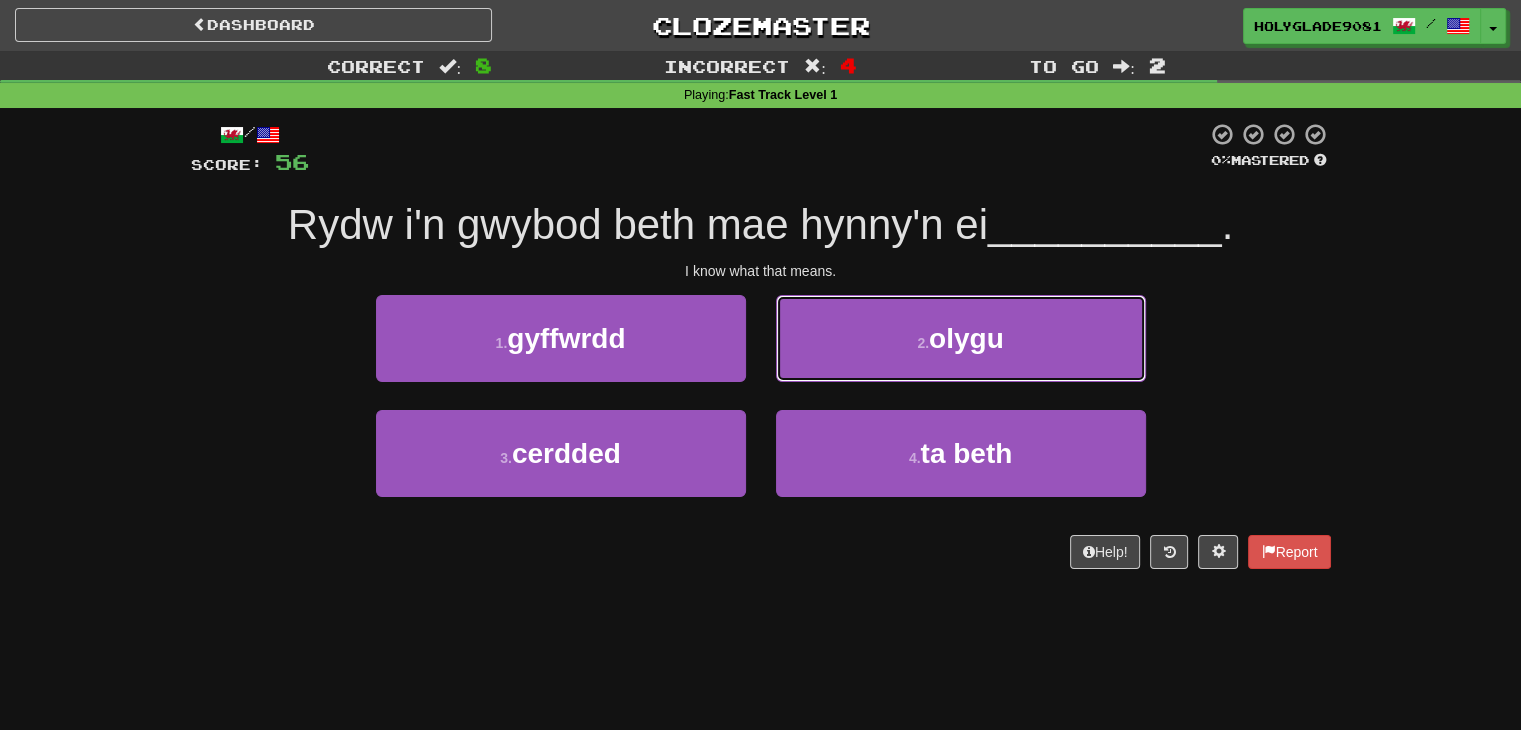 click on "2 .  olygu" at bounding box center [961, 338] 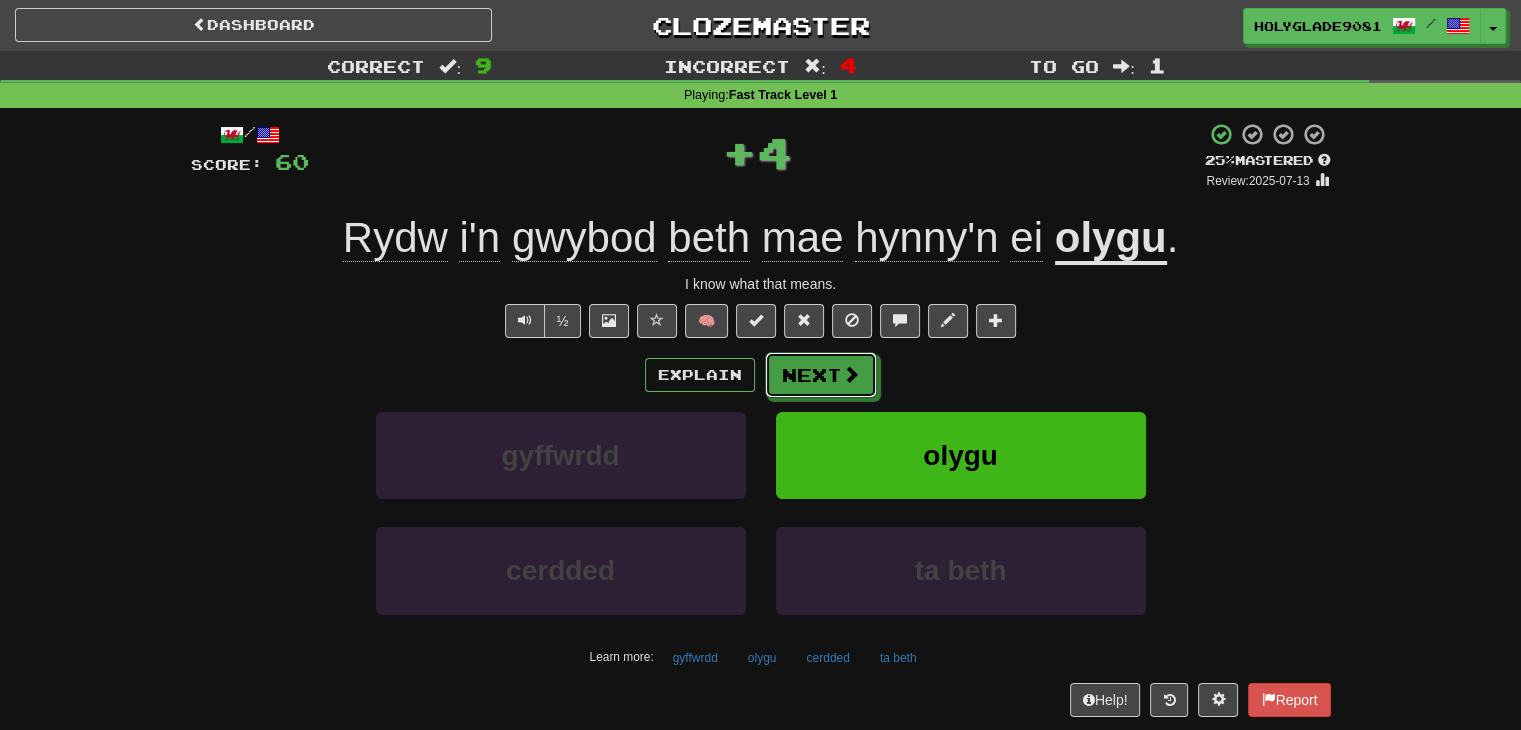 click on "Next" at bounding box center (821, 375) 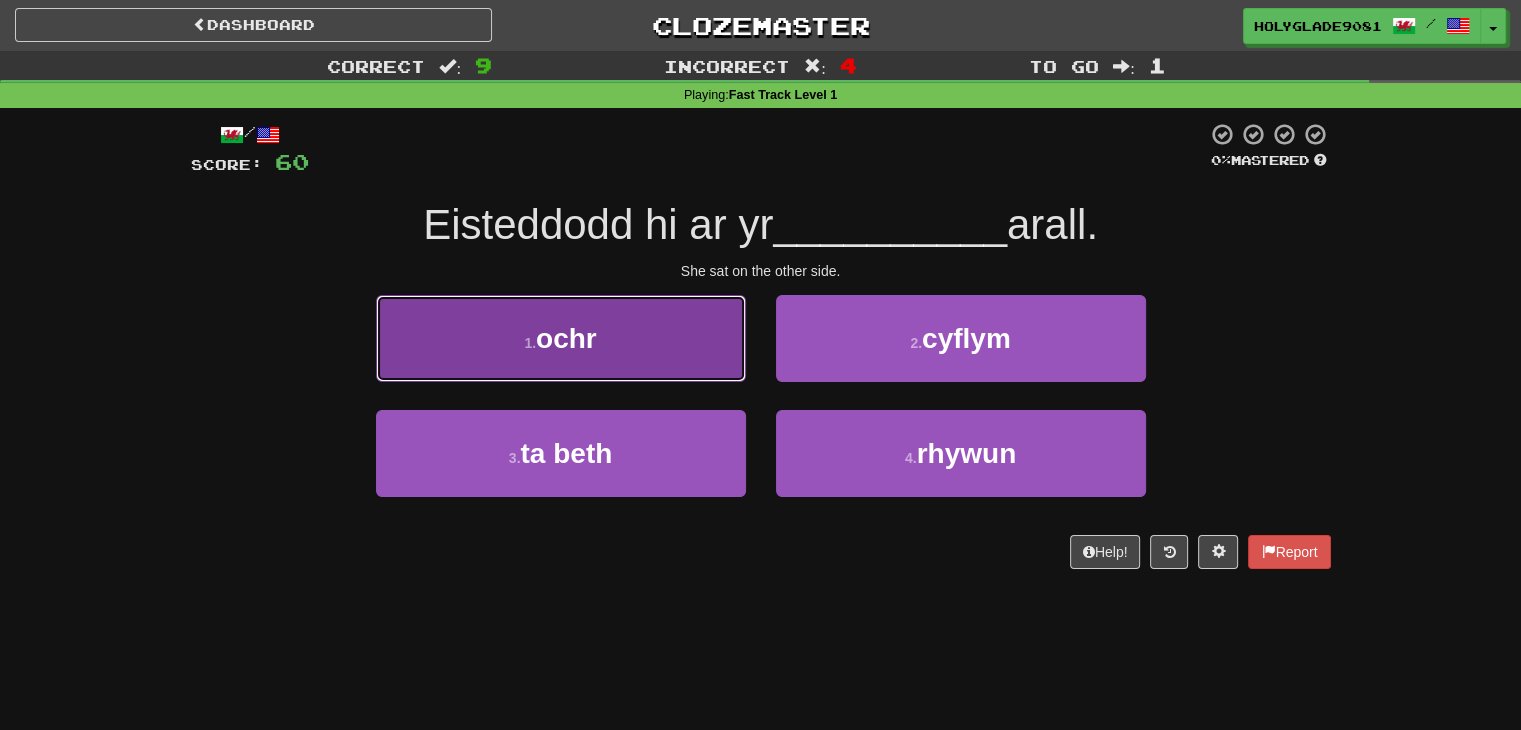 click on "1 .  ochr" at bounding box center [561, 338] 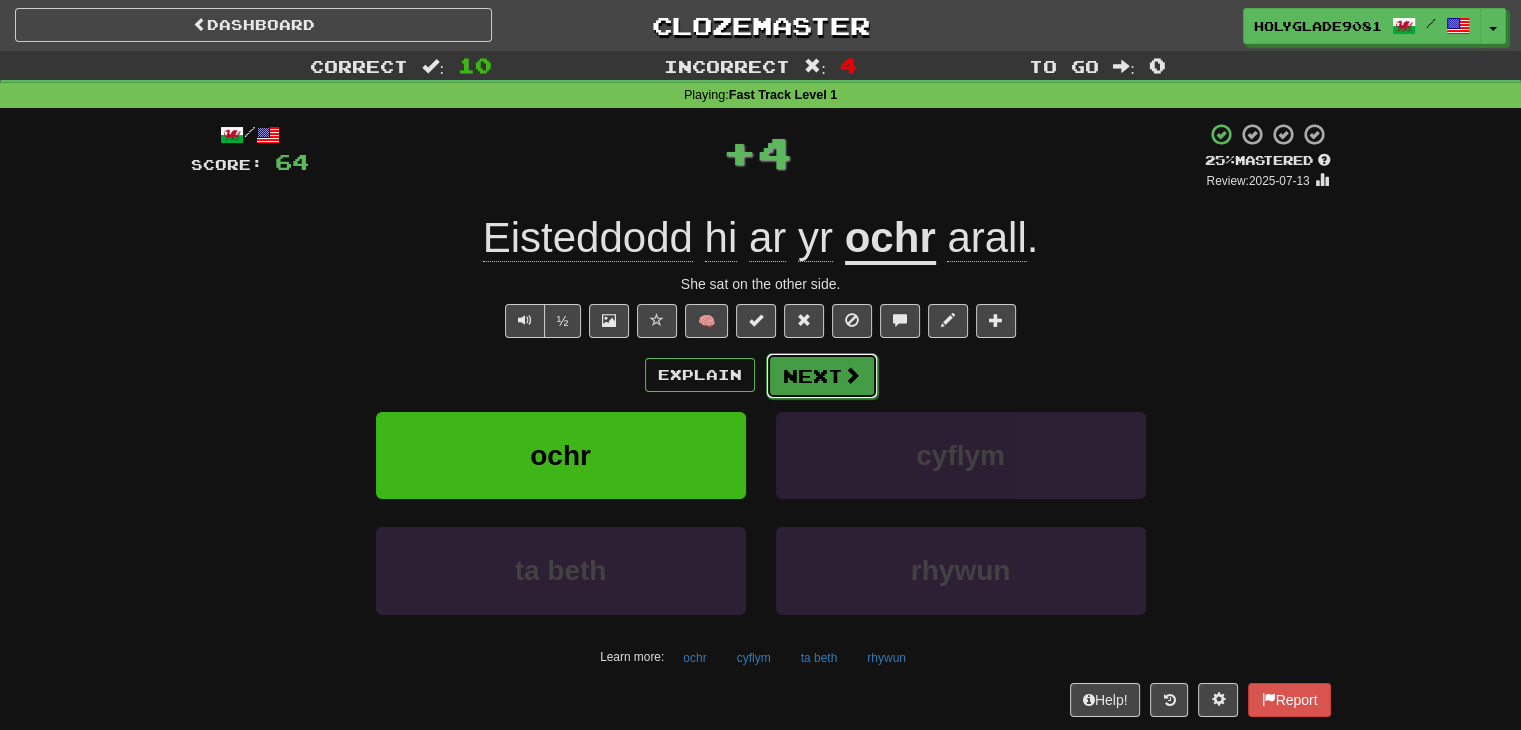 click on "Next" at bounding box center [822, 376] 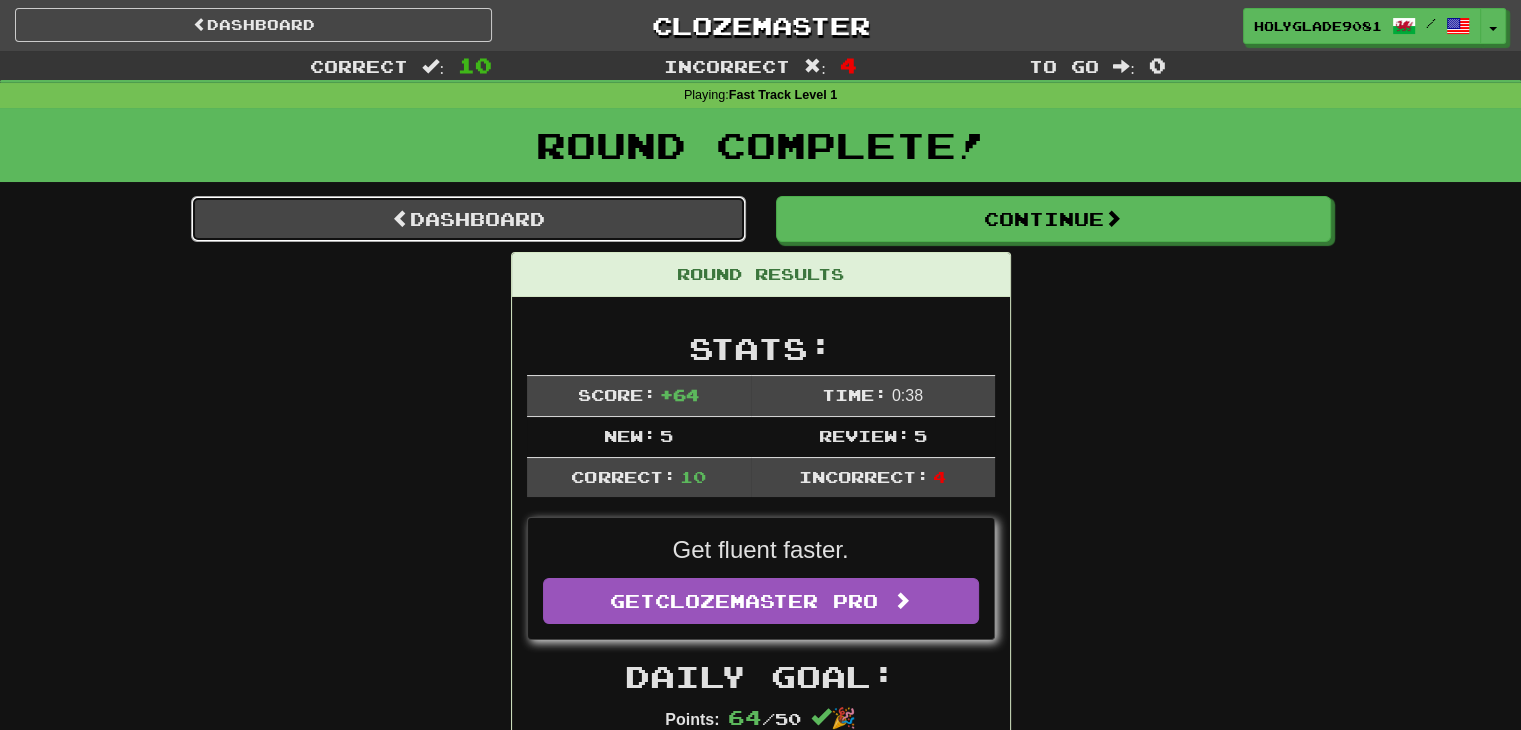 click on "Dashboard" at bounding box center (468, 219) 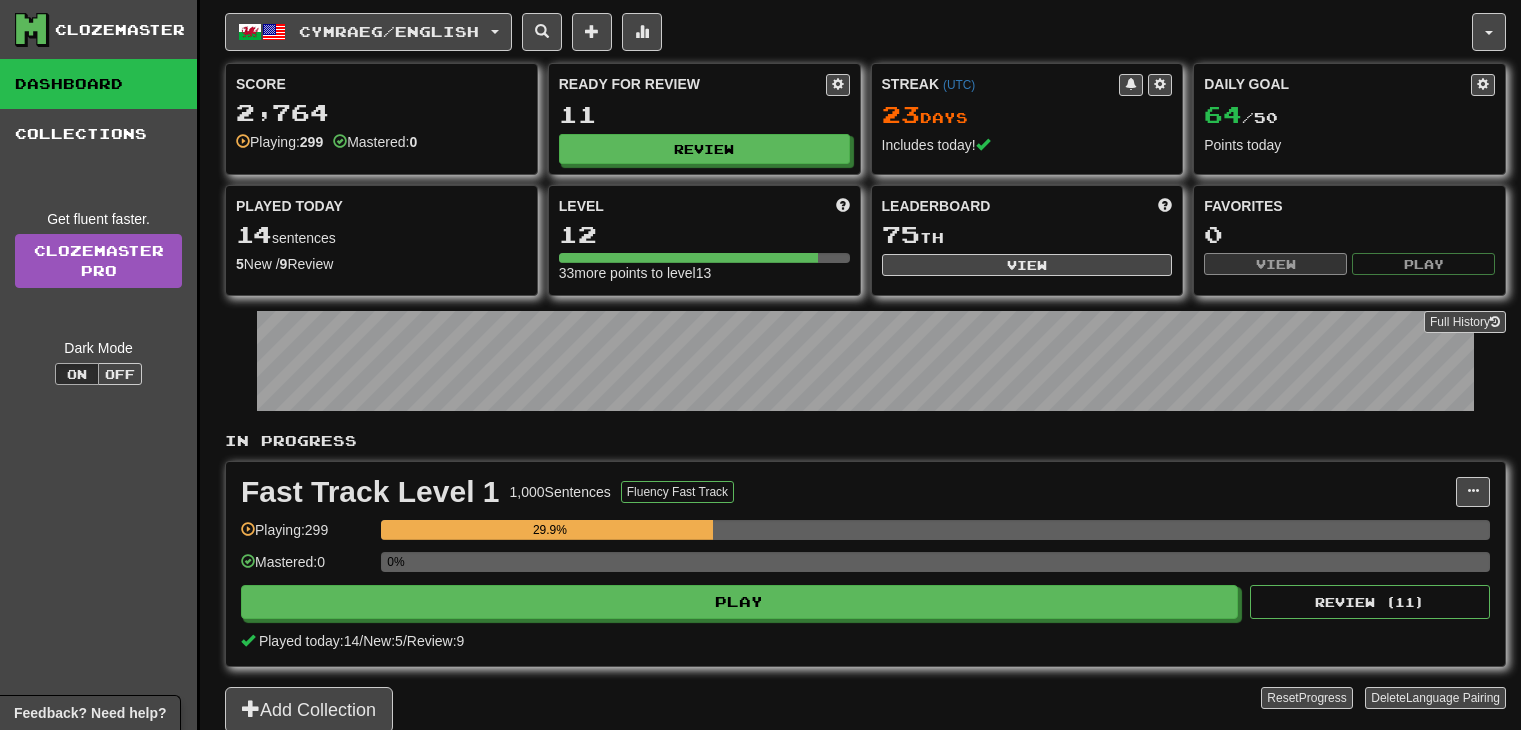 scroll, scrollTop: 0, scrollLeft: 0, axis: both 